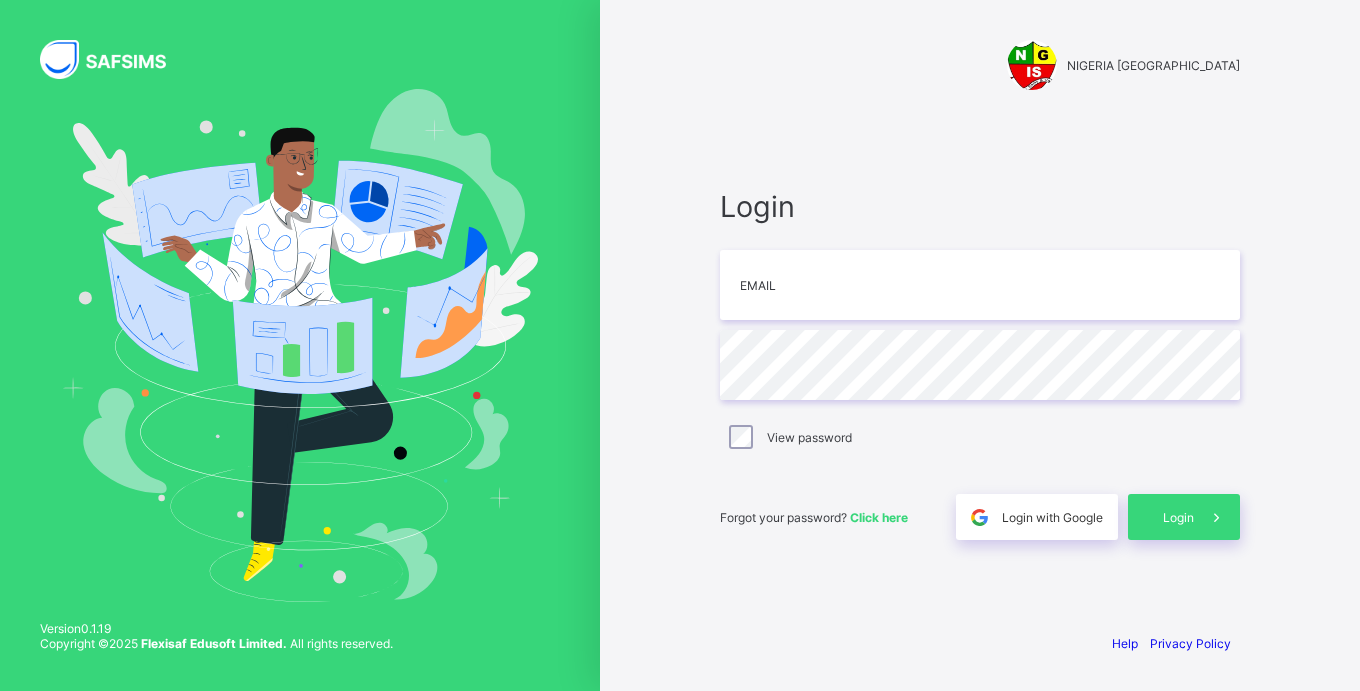 scroll, scrollTop: 0, scrollLeft: 0, axis: both 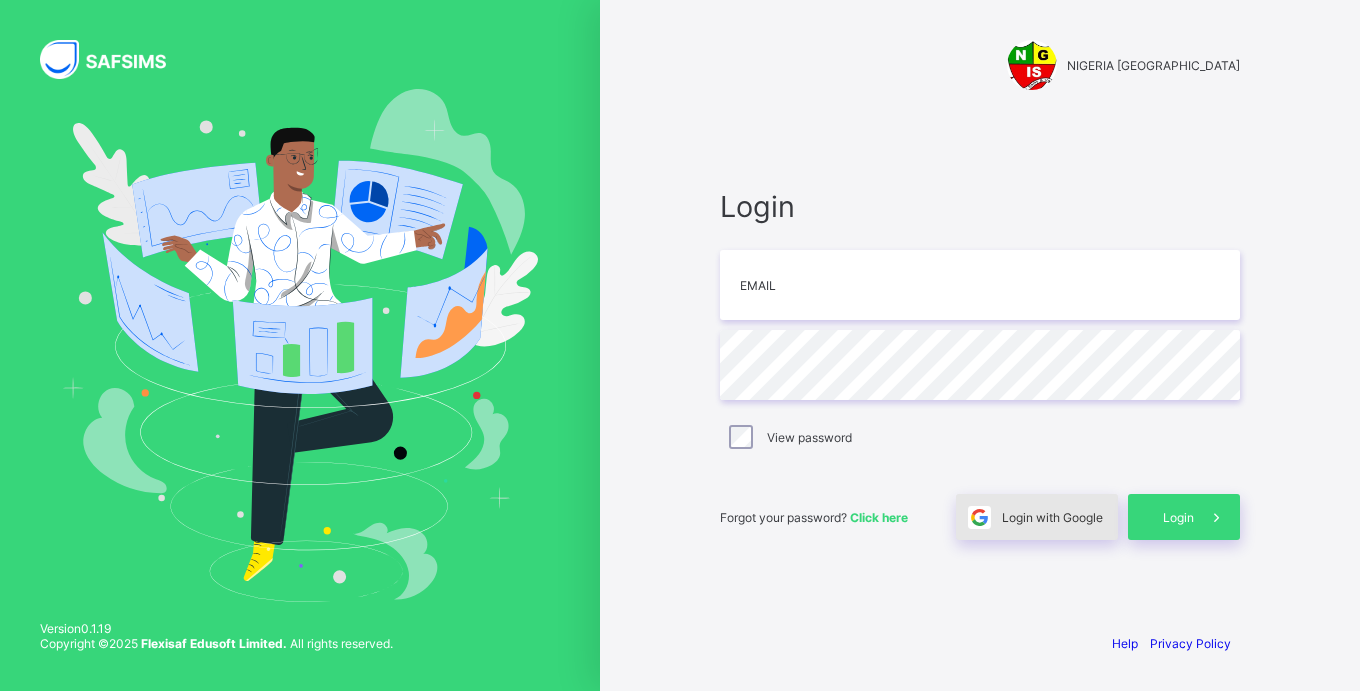 drag, startPoint x: 0, startPoint y: 0, endPoint x: 1019, endPoint y: 524, distance: 1145.8346 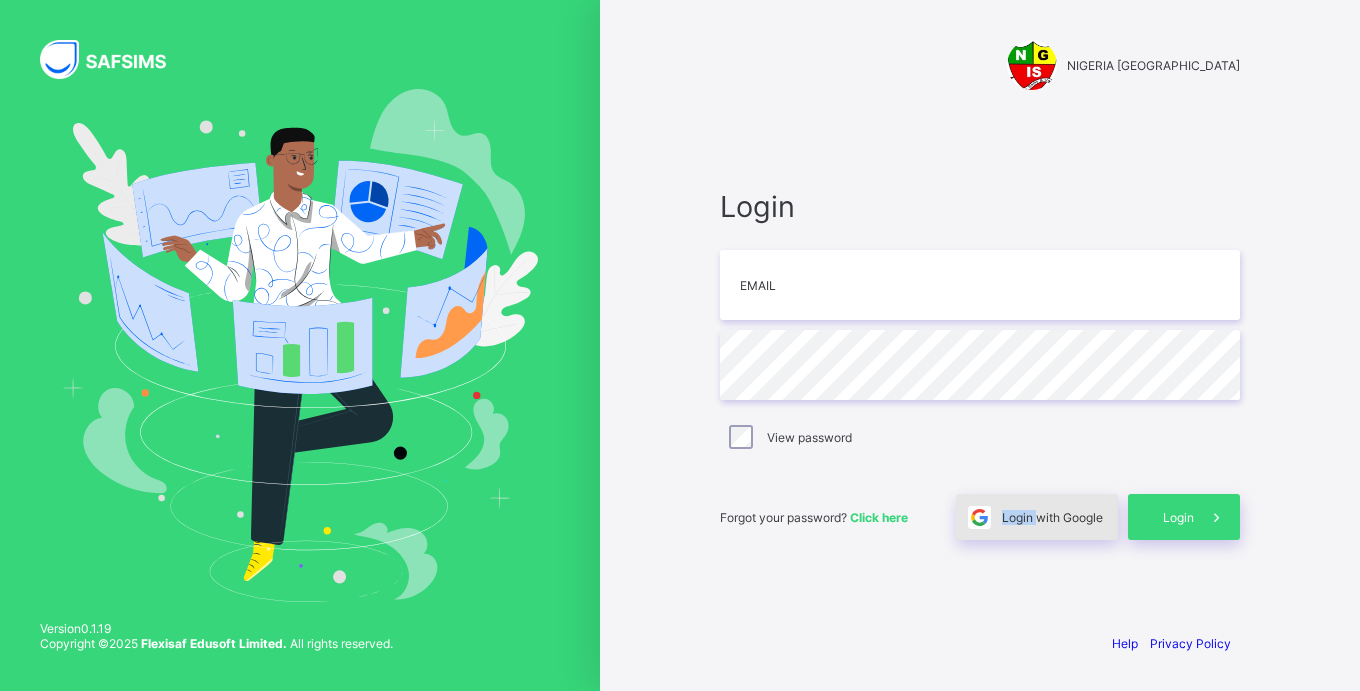 click on "Login with Google" at bounding box center [1052, 517] 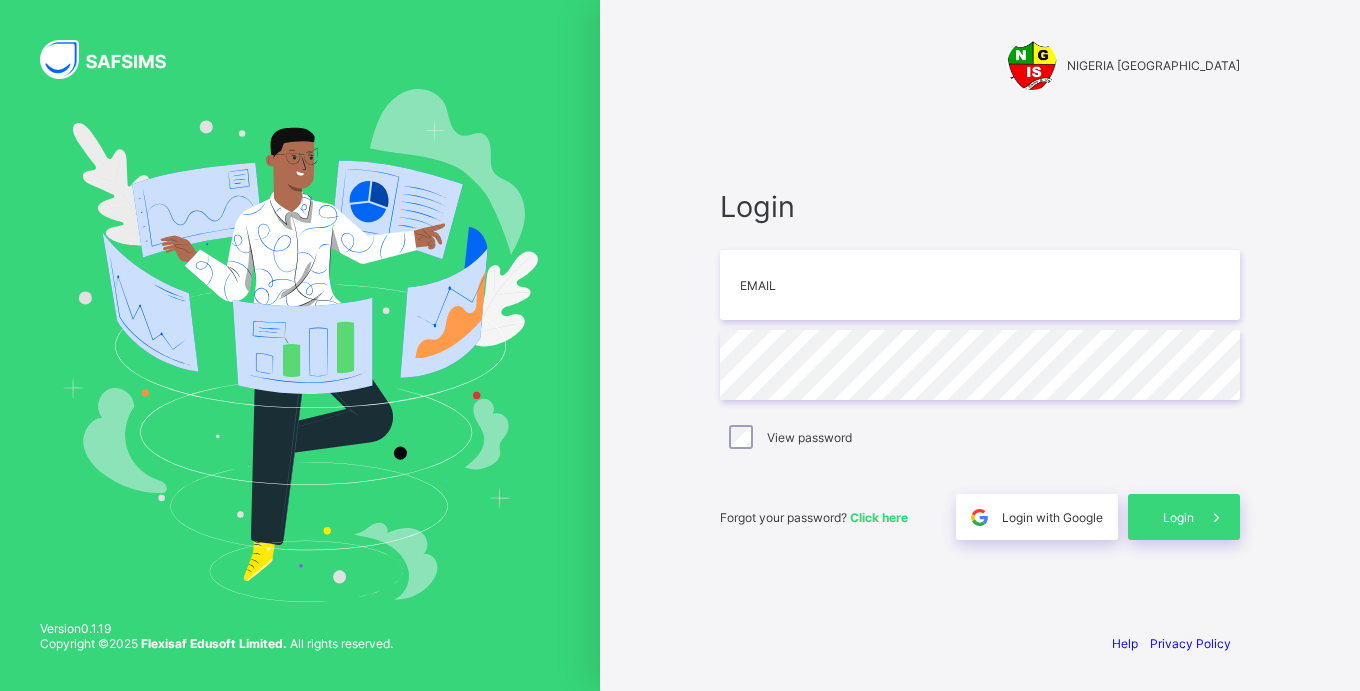 scroll, scrollTop: 0, scrollLeft: 0, axis: both 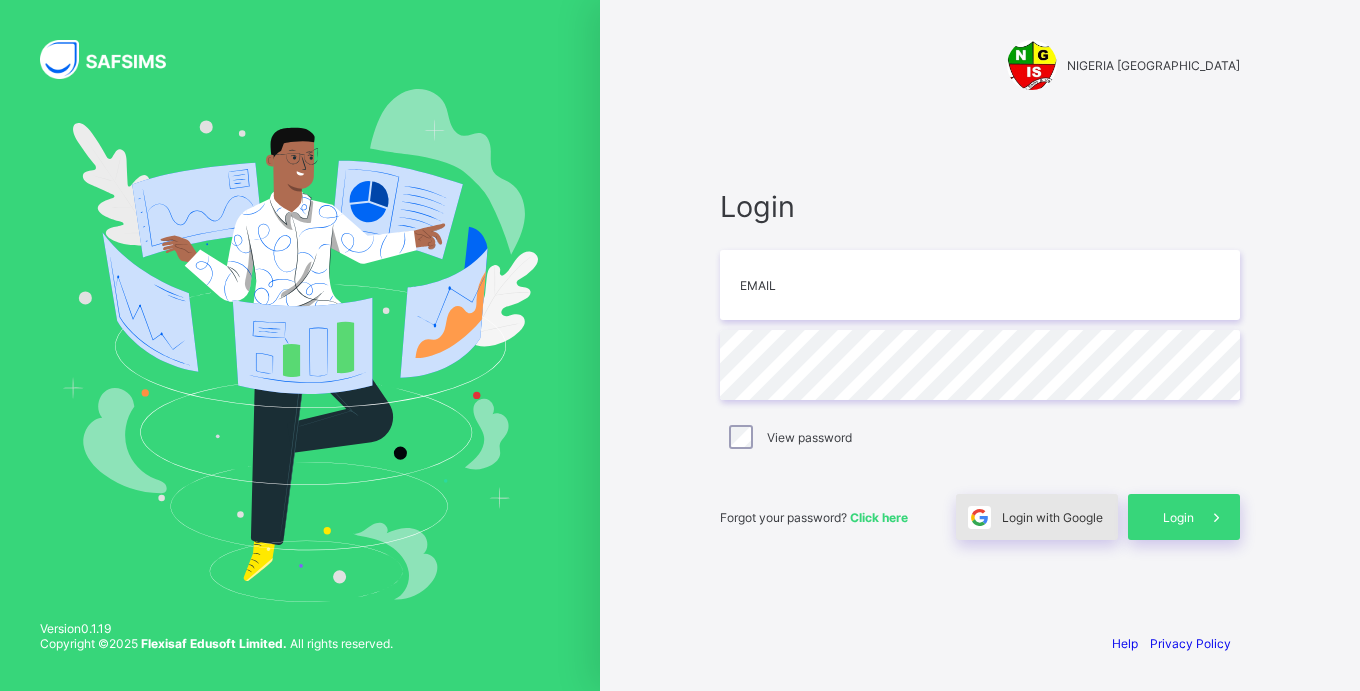 click on "Login with Google" at bounding box center (1052, 517) 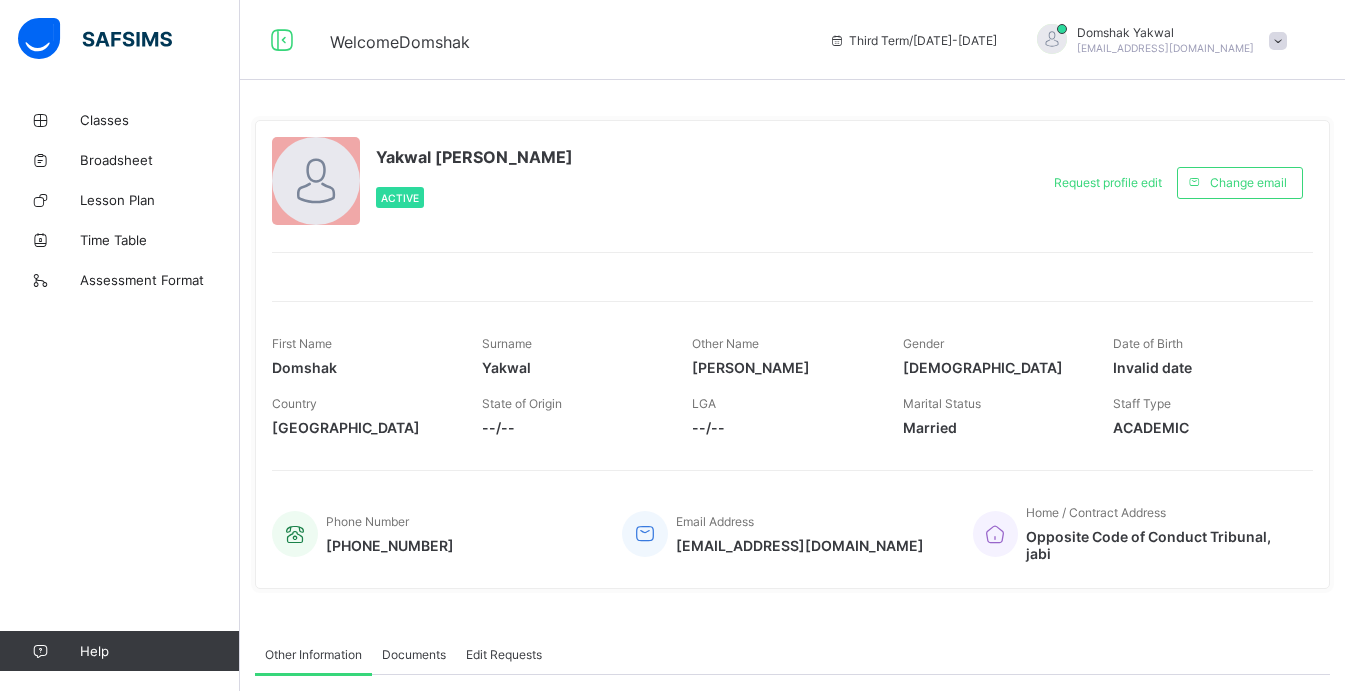 scroll, scrollTop: 0, scrollLeft: 0, axis: both 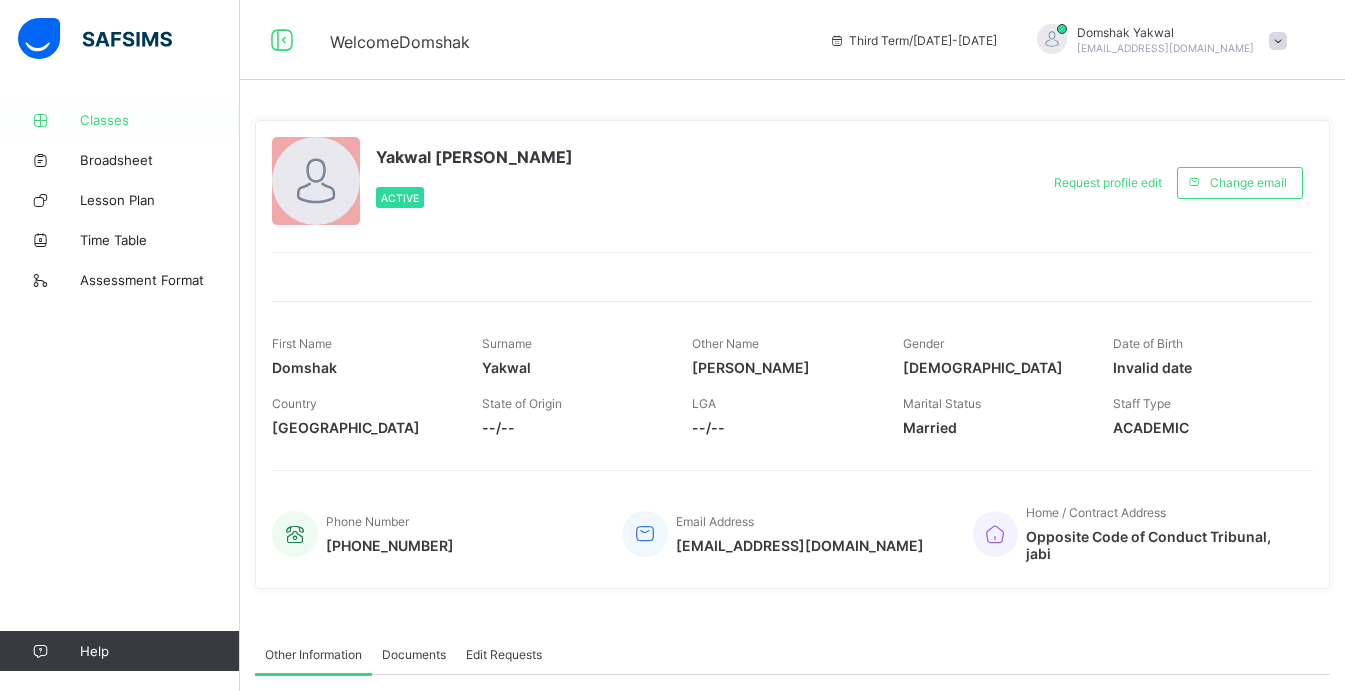 click on "Classes" at bounding box center [160, 120] 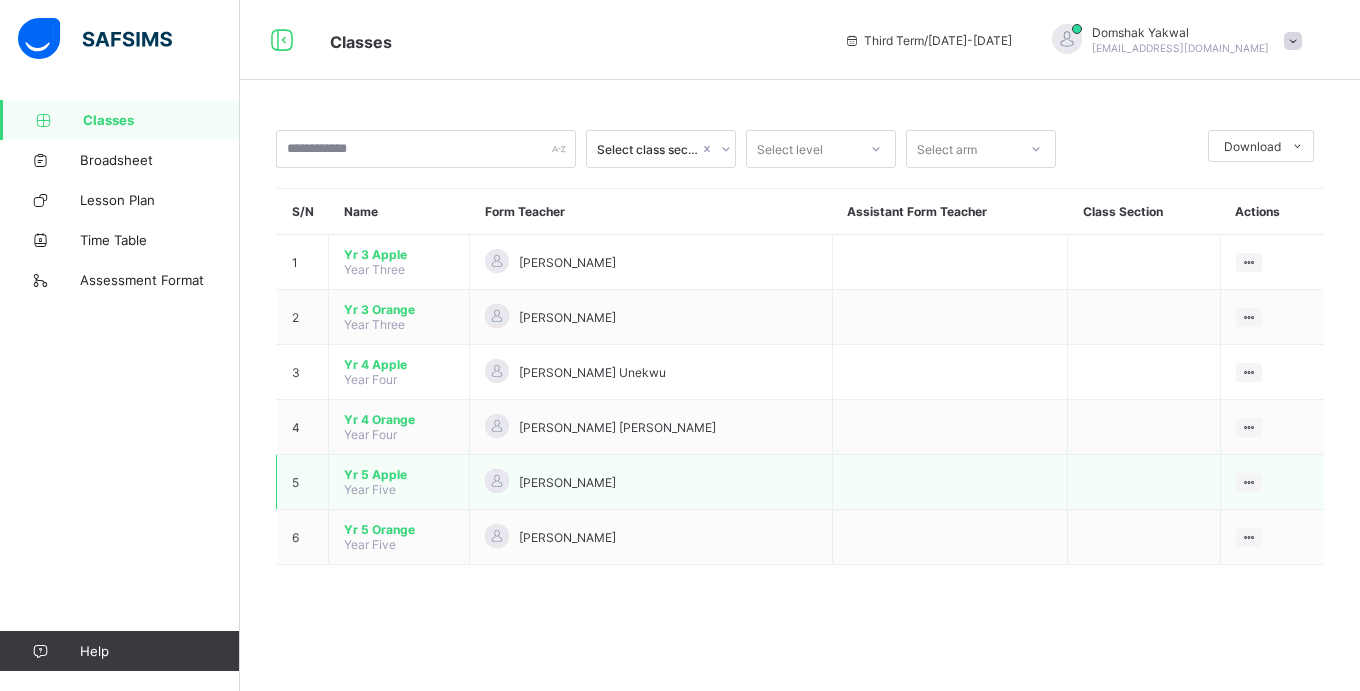 click on "View Class" at bounding box center [1272, 482] 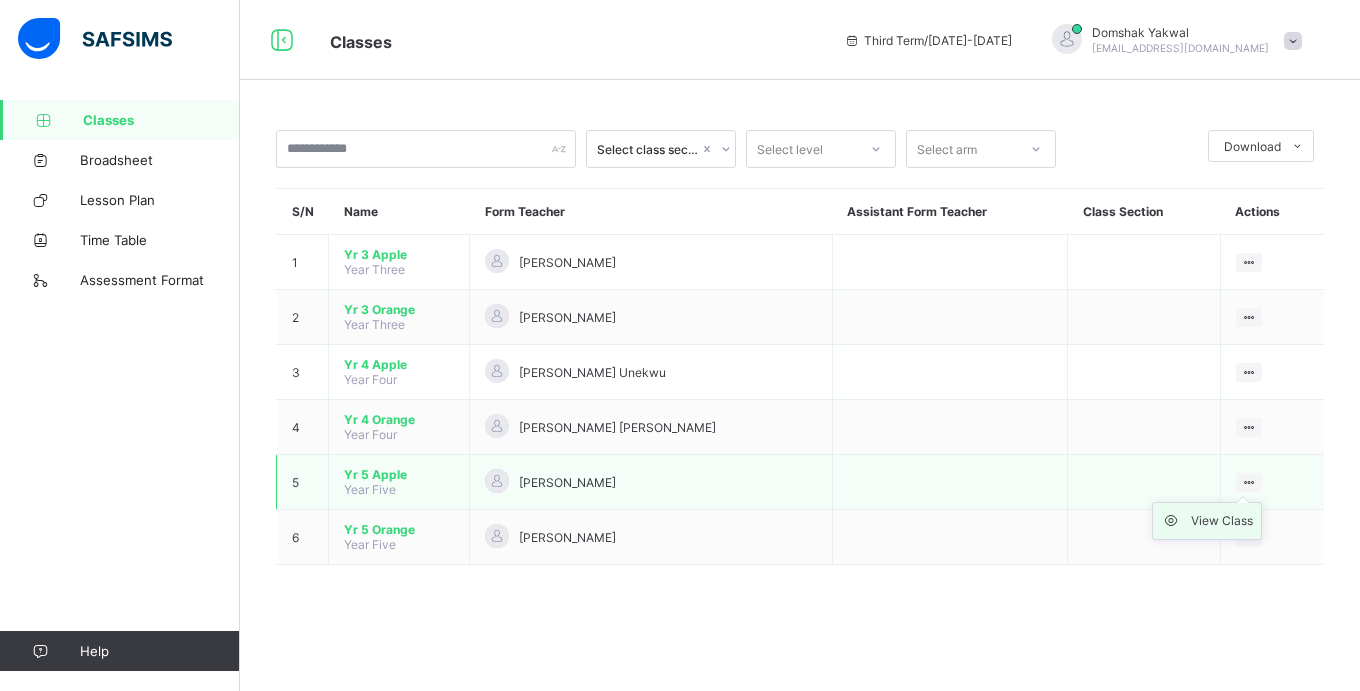 click on "View Class" at bounding box center [1222, 521] 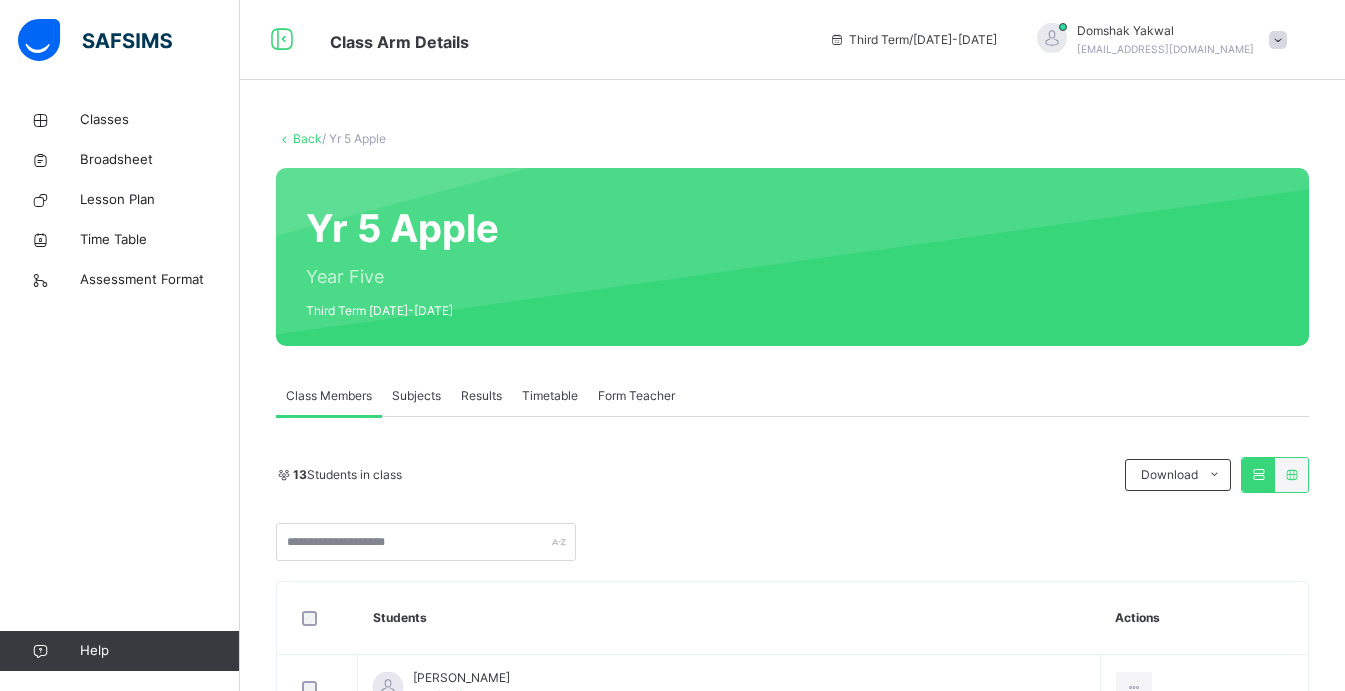 click on "Subjects" at bounding box center [416, 396] 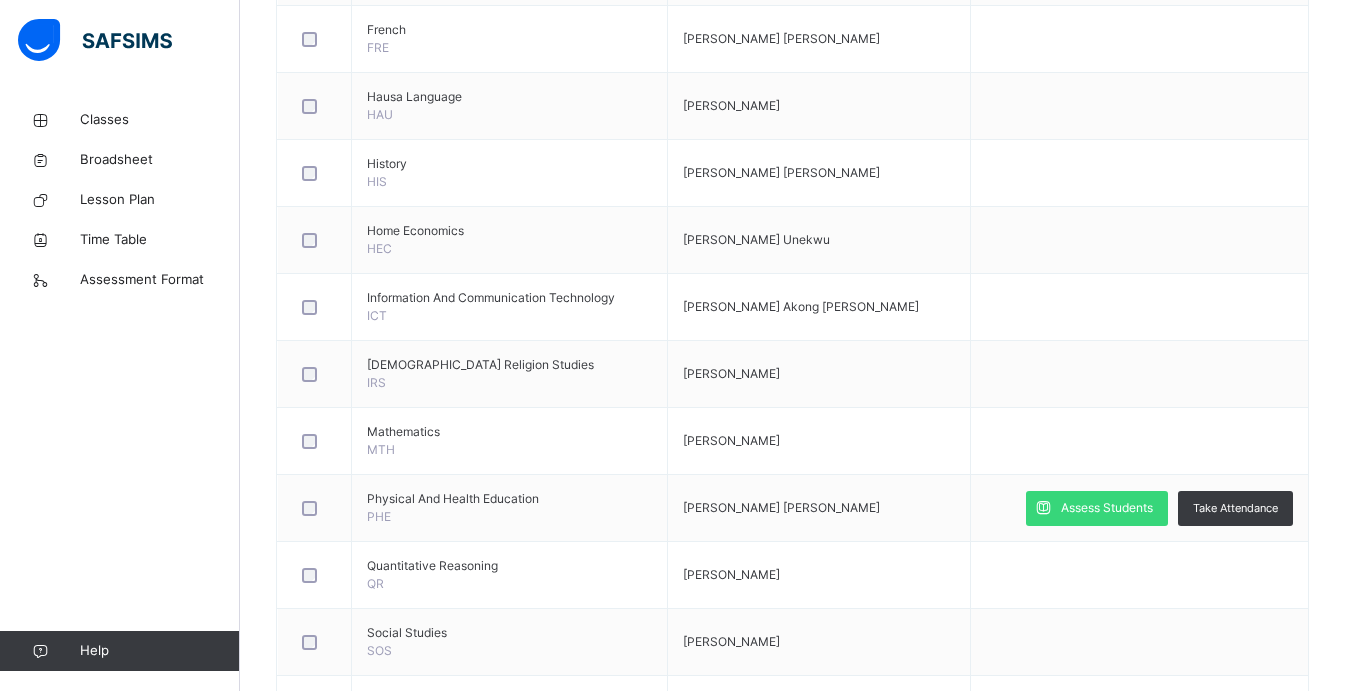 scroll, scrollTop: 1026, scrollLeft: 0, axis: vertical 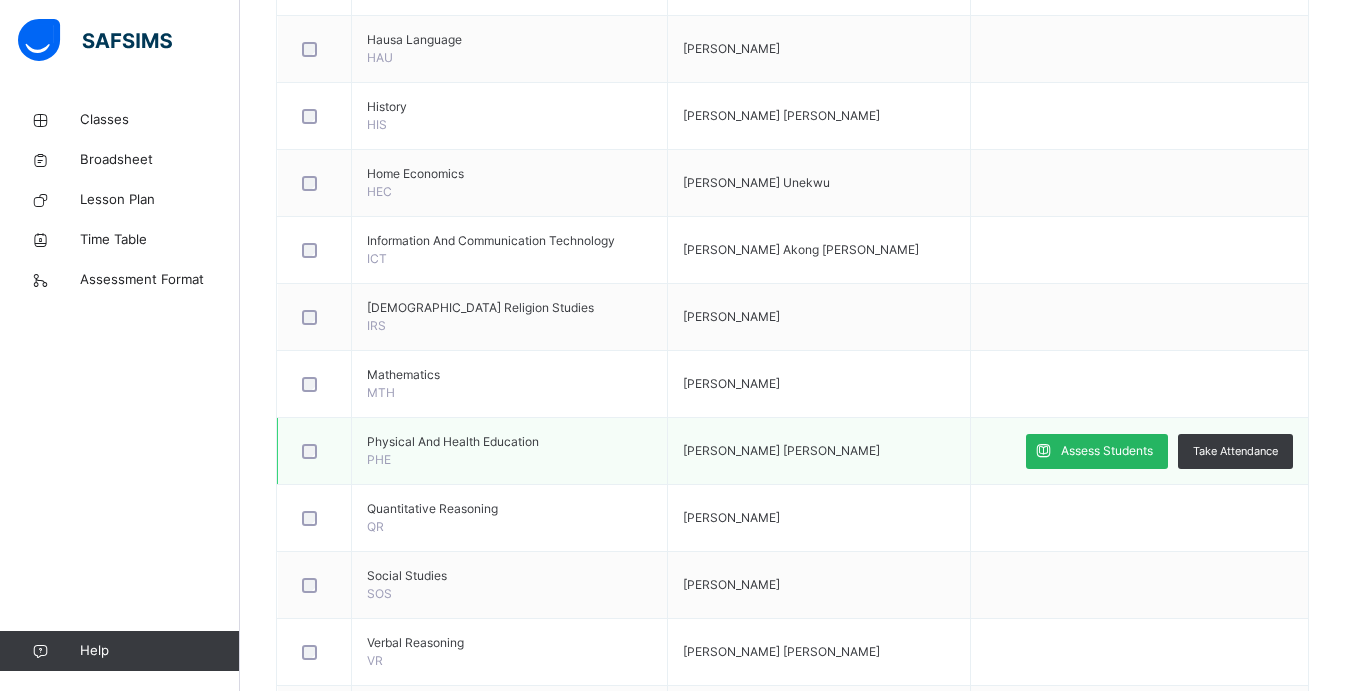 click on "Assess Students" at bounding box center [1097, 451] 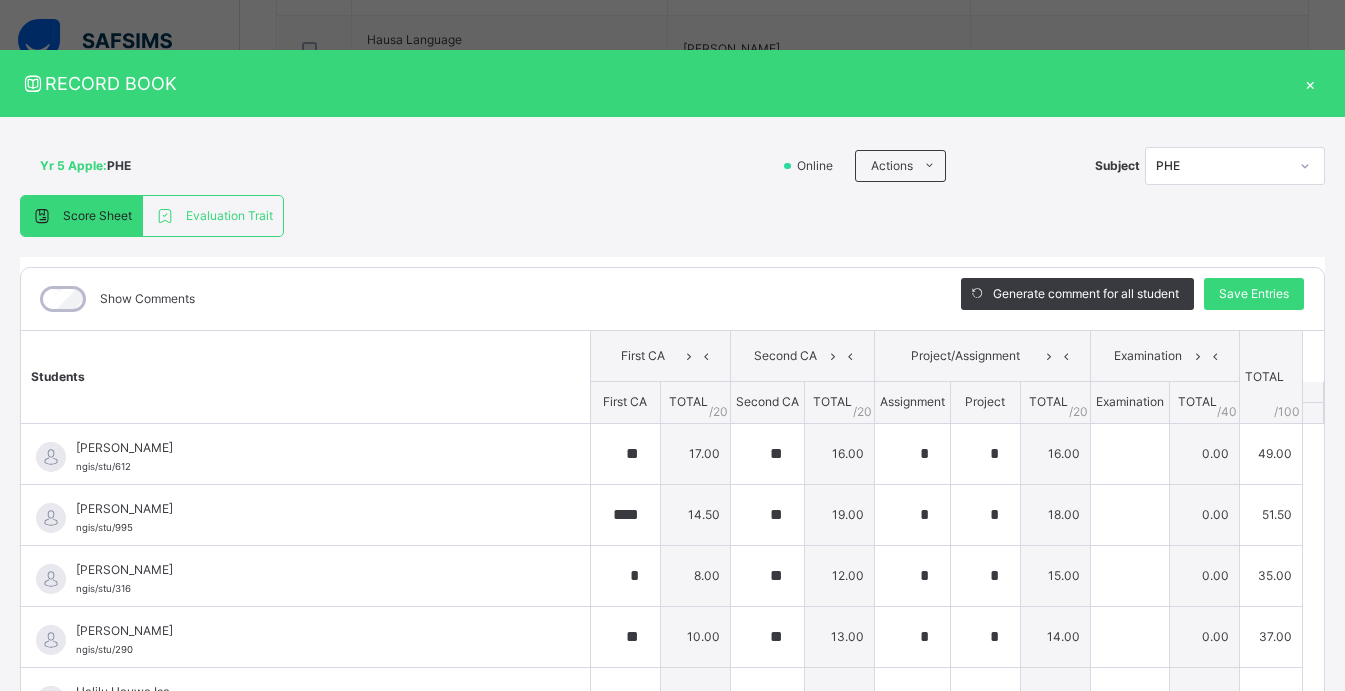 type on "**" 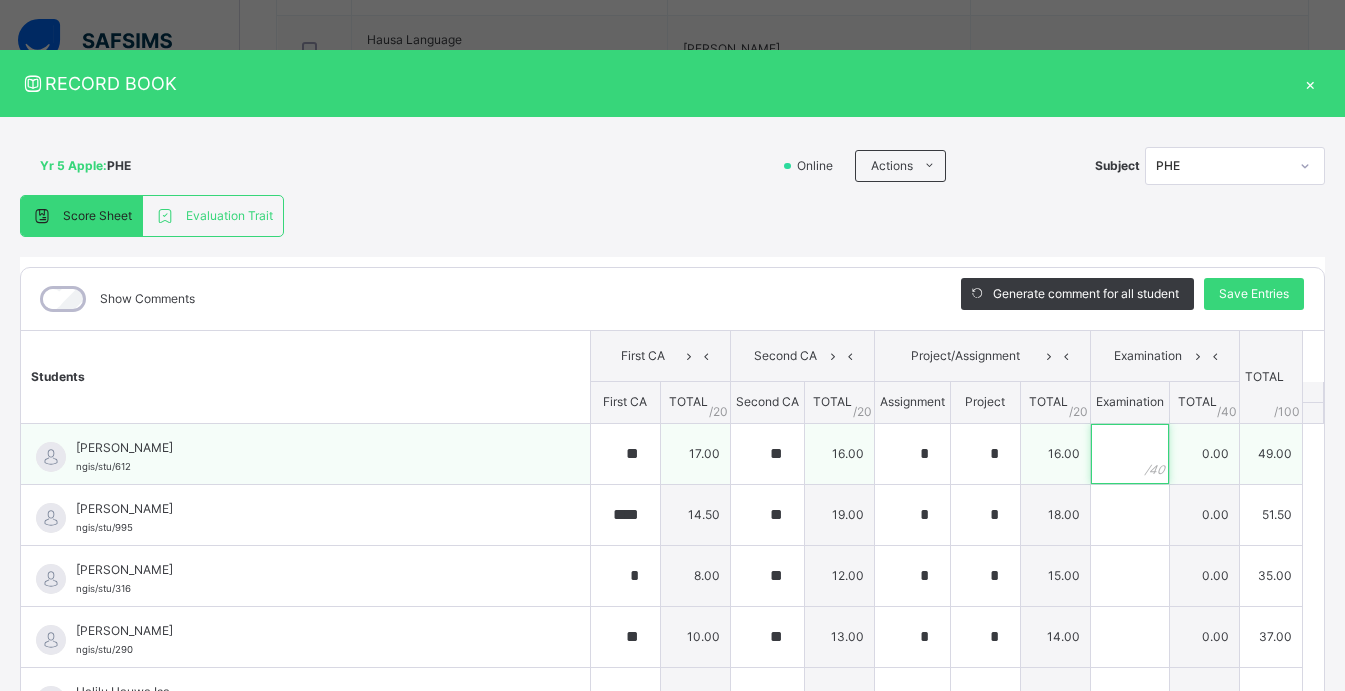 click at bounding box center [1130, 454] 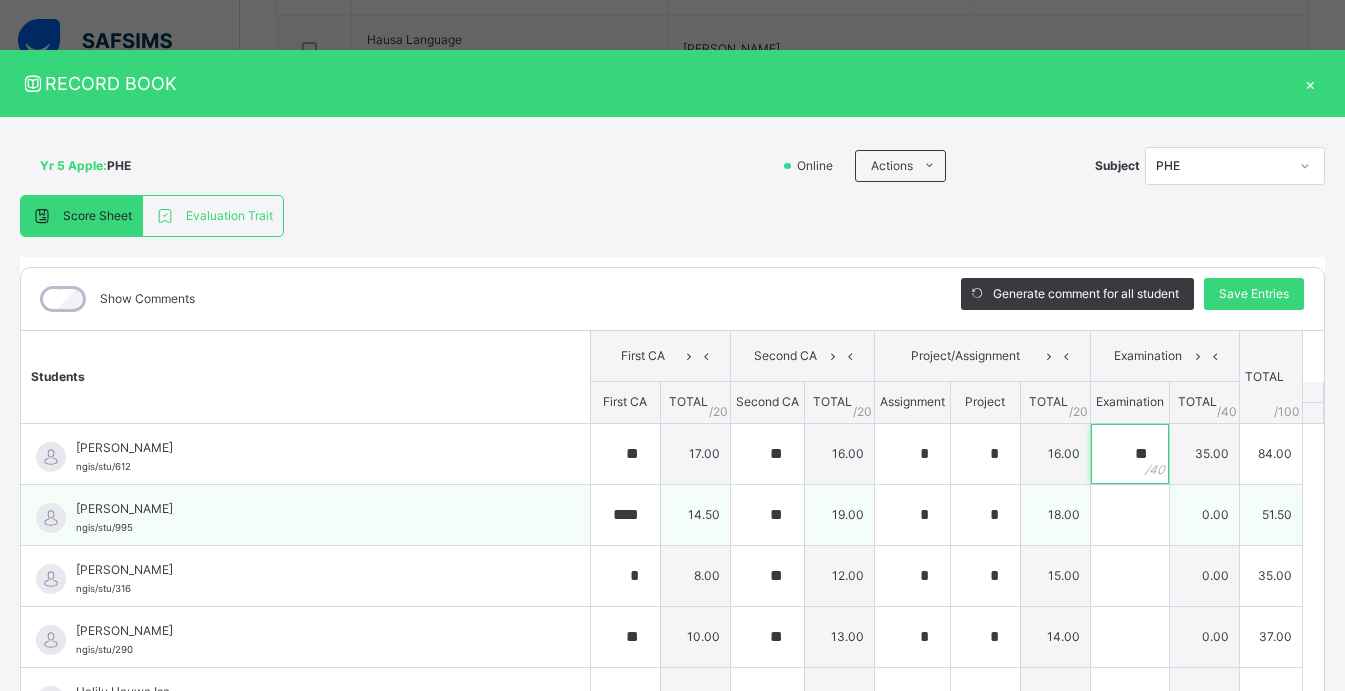 type on "**" 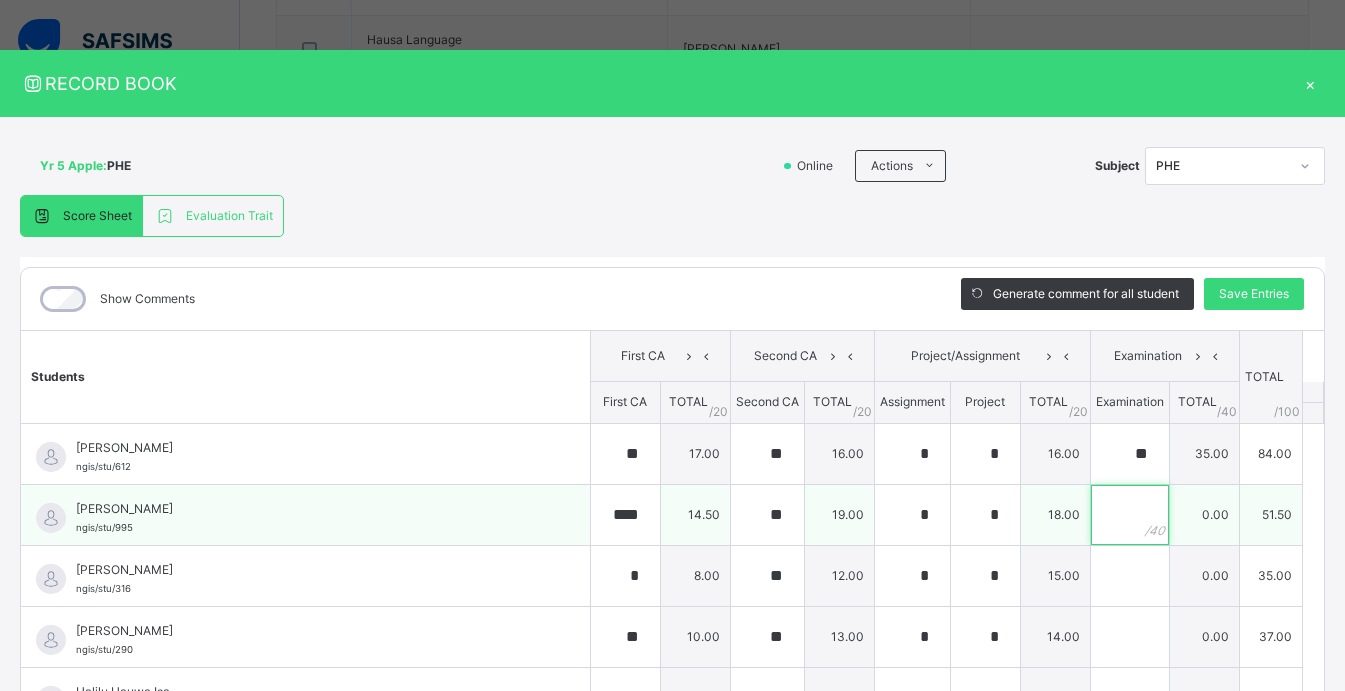 click at bounding box center (1130, 515) 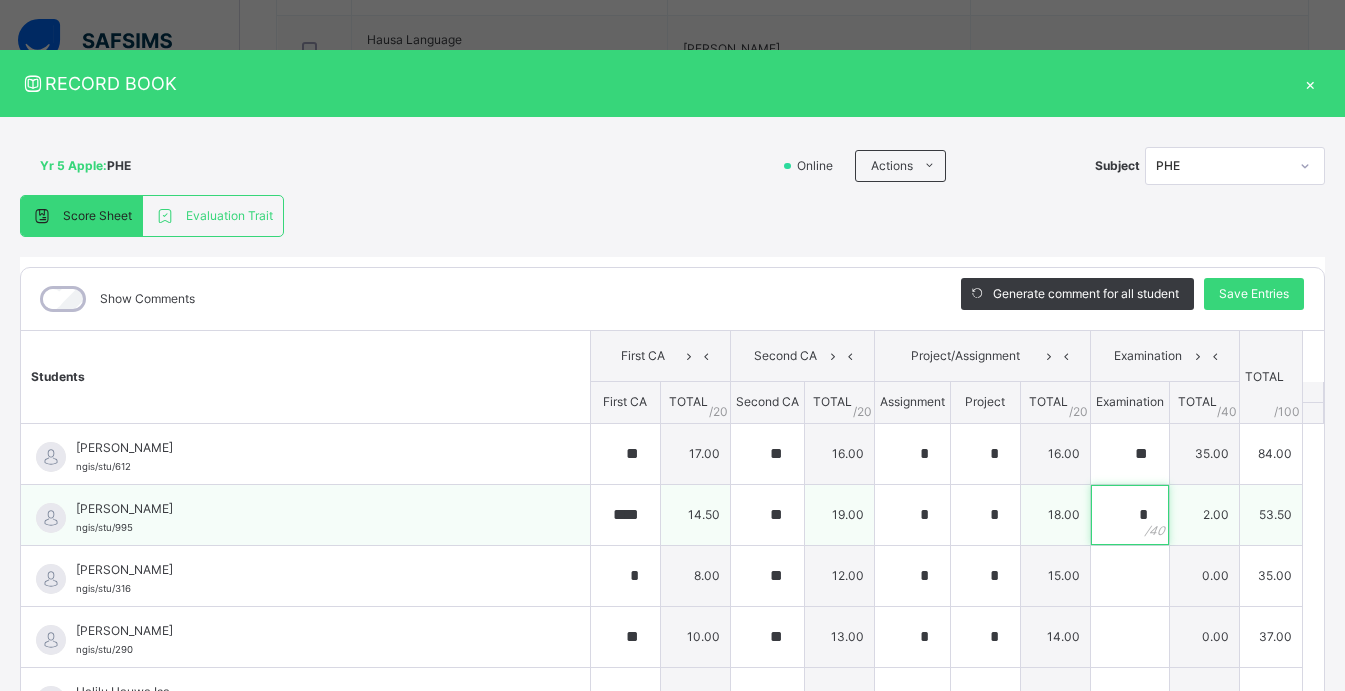 type on "**" 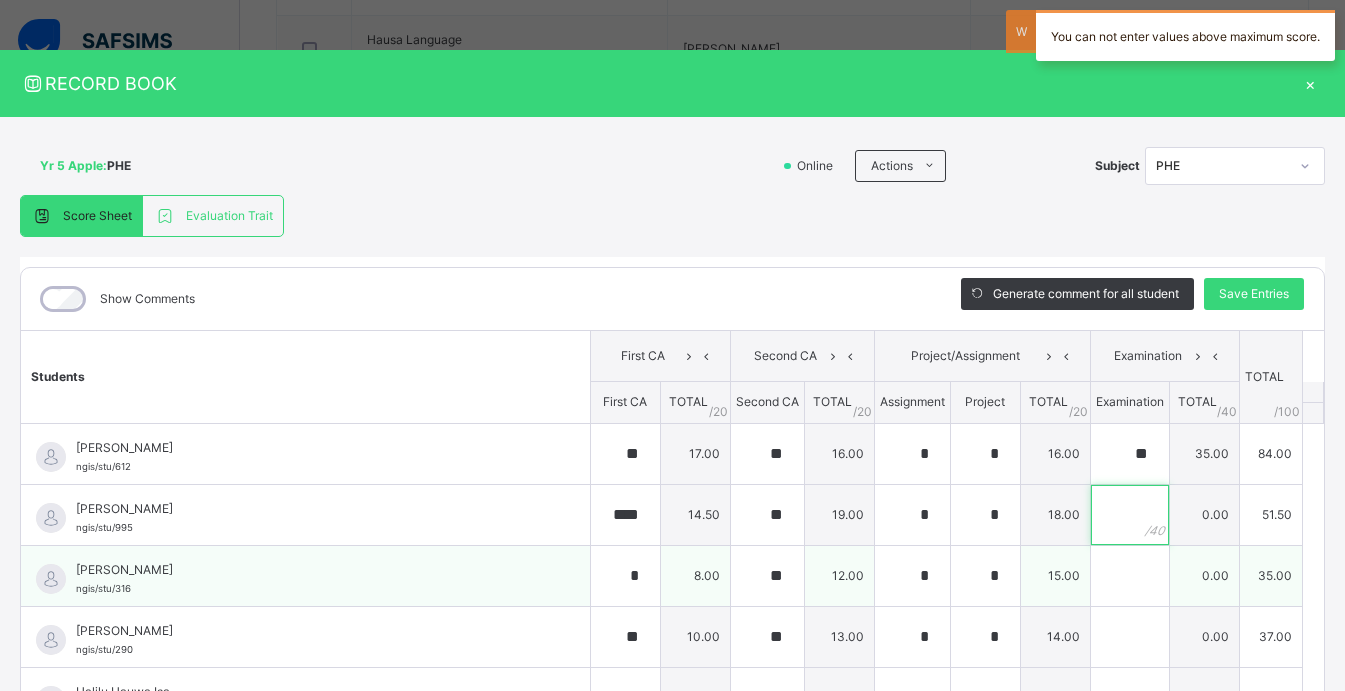 type on "*" 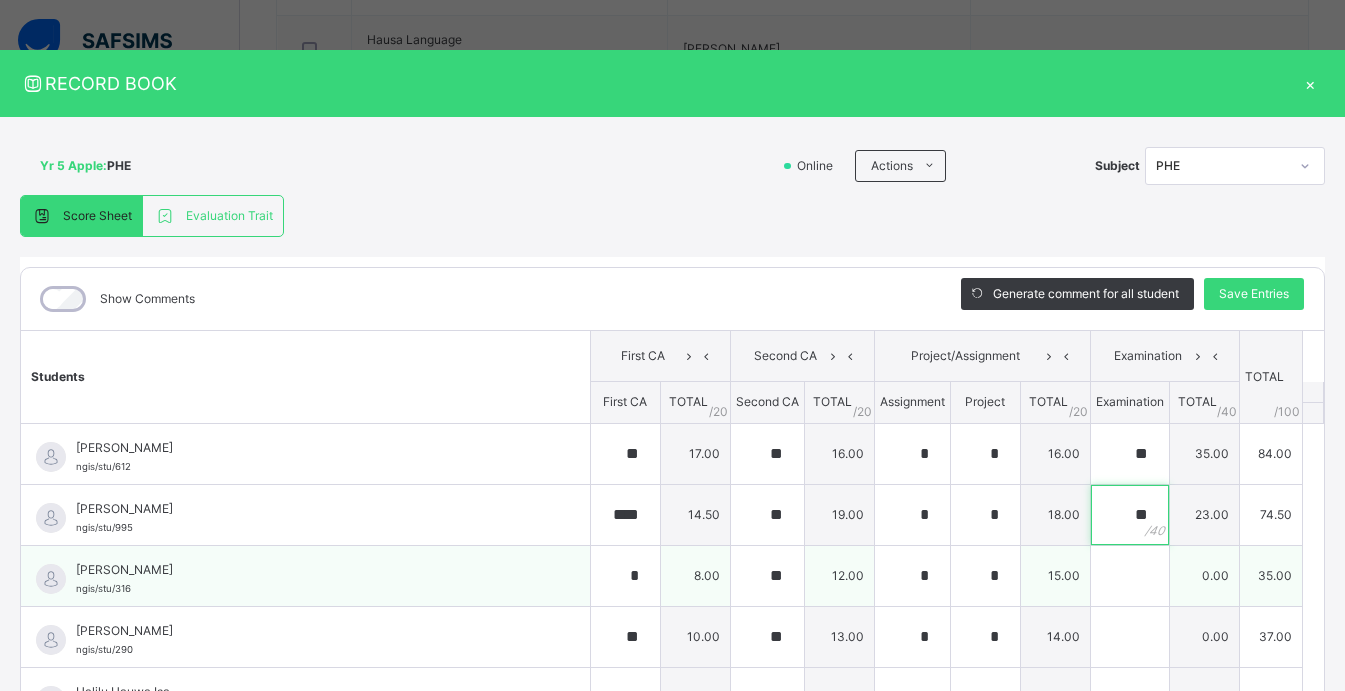 type on "*" 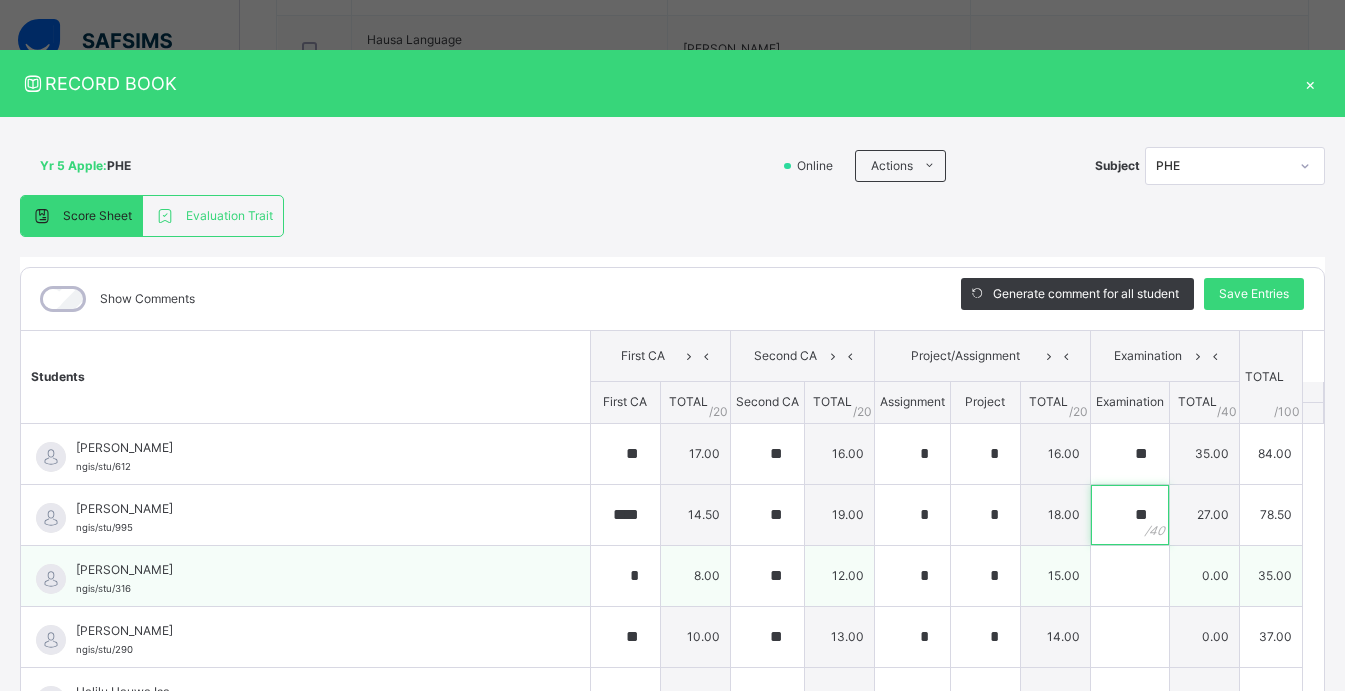 type on "**" 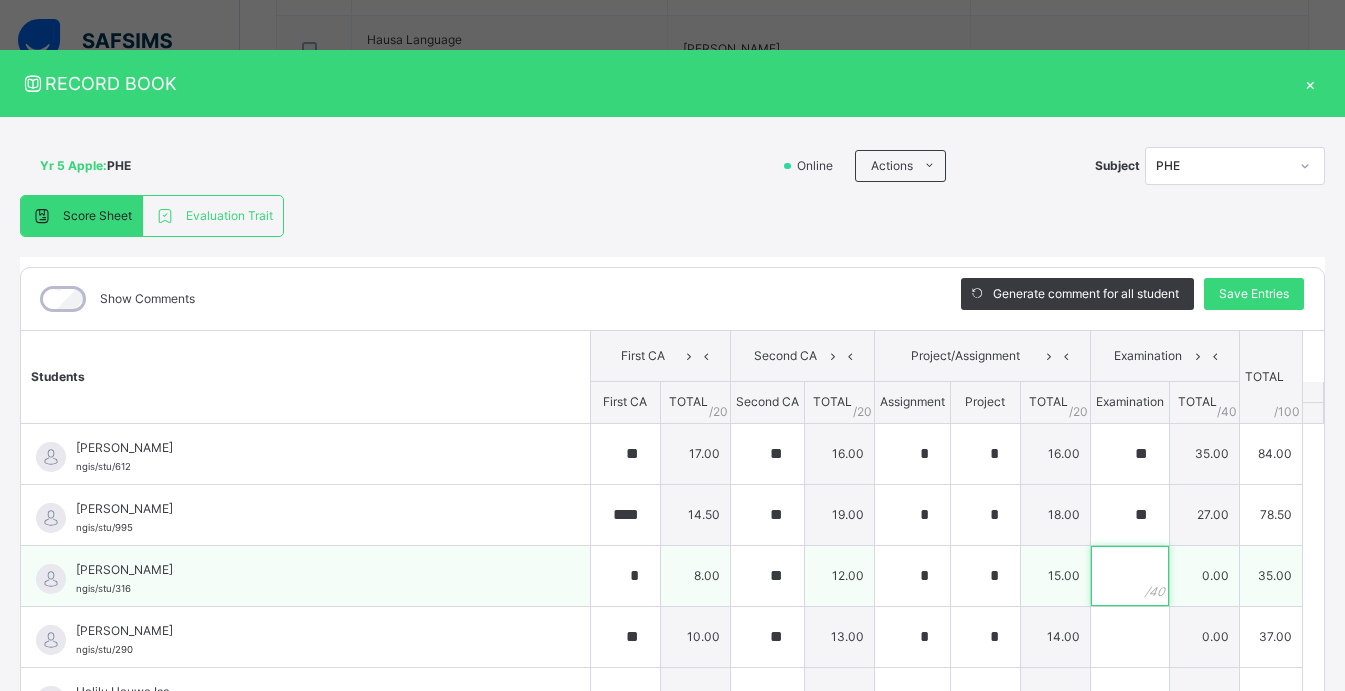 click at bounding box center [1130, 576] 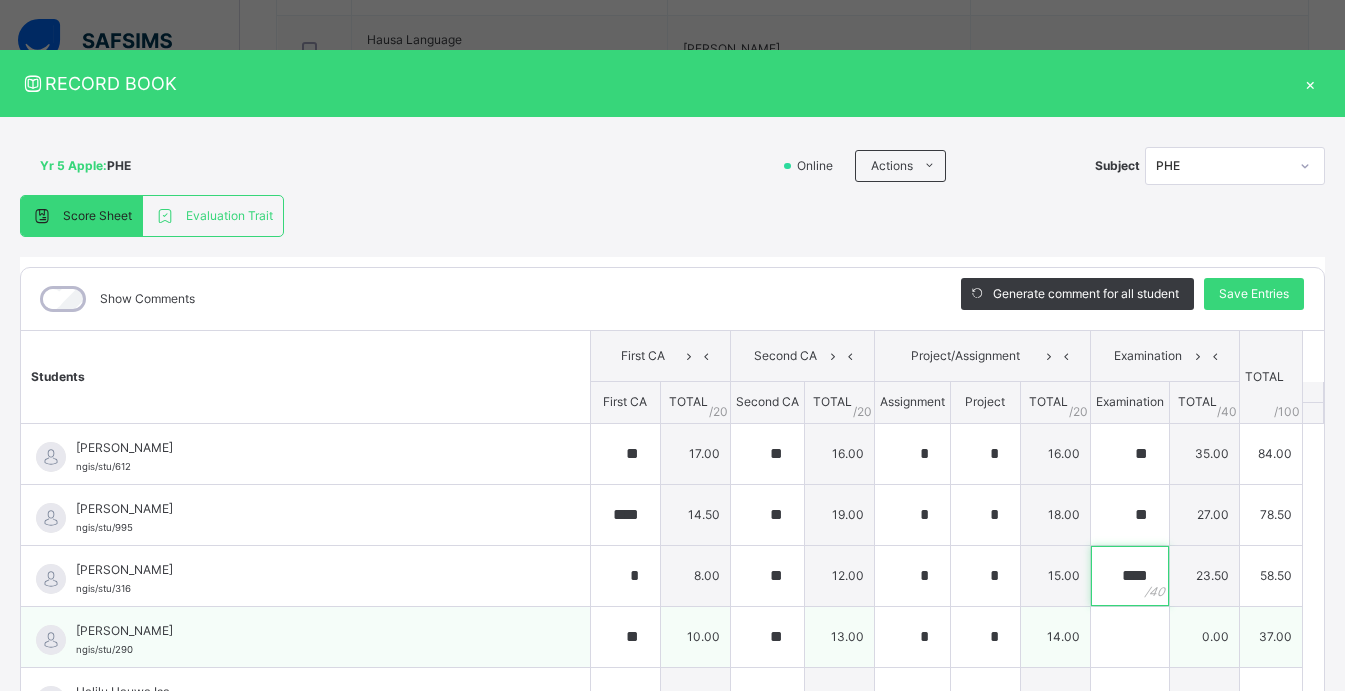 type on "****" 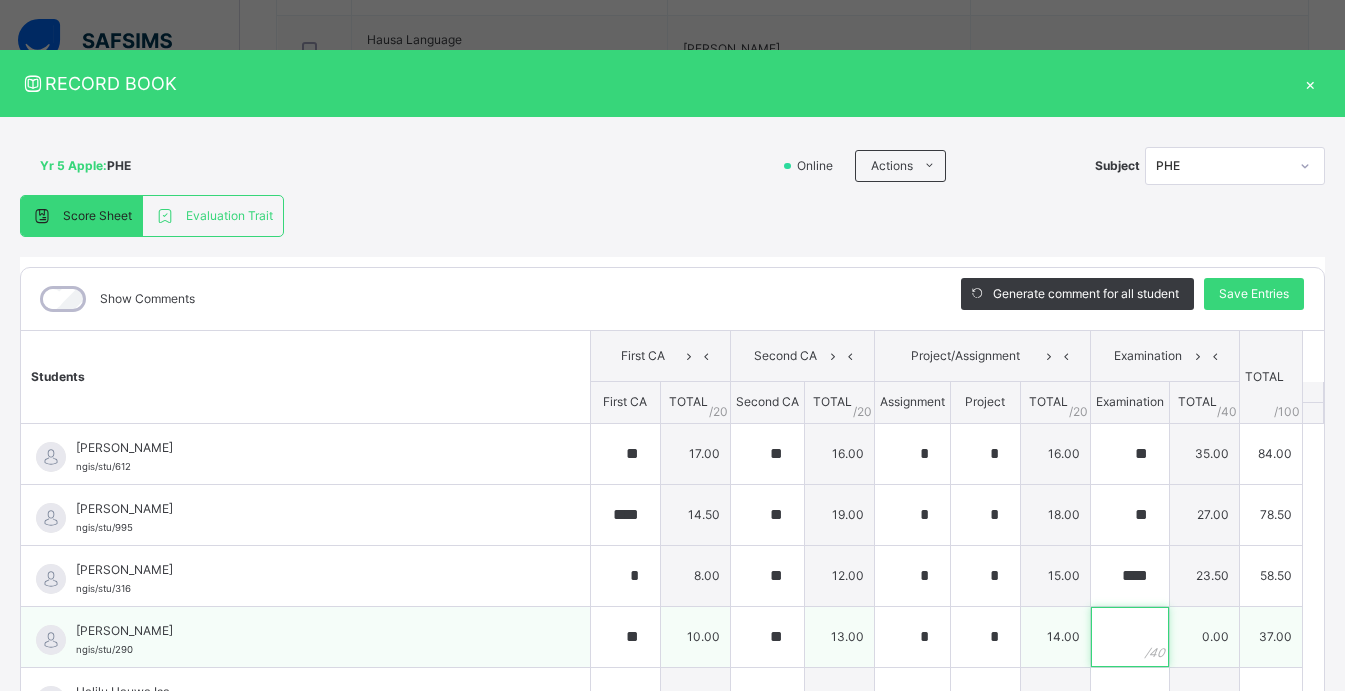 click at bounding box center (1130, 637) 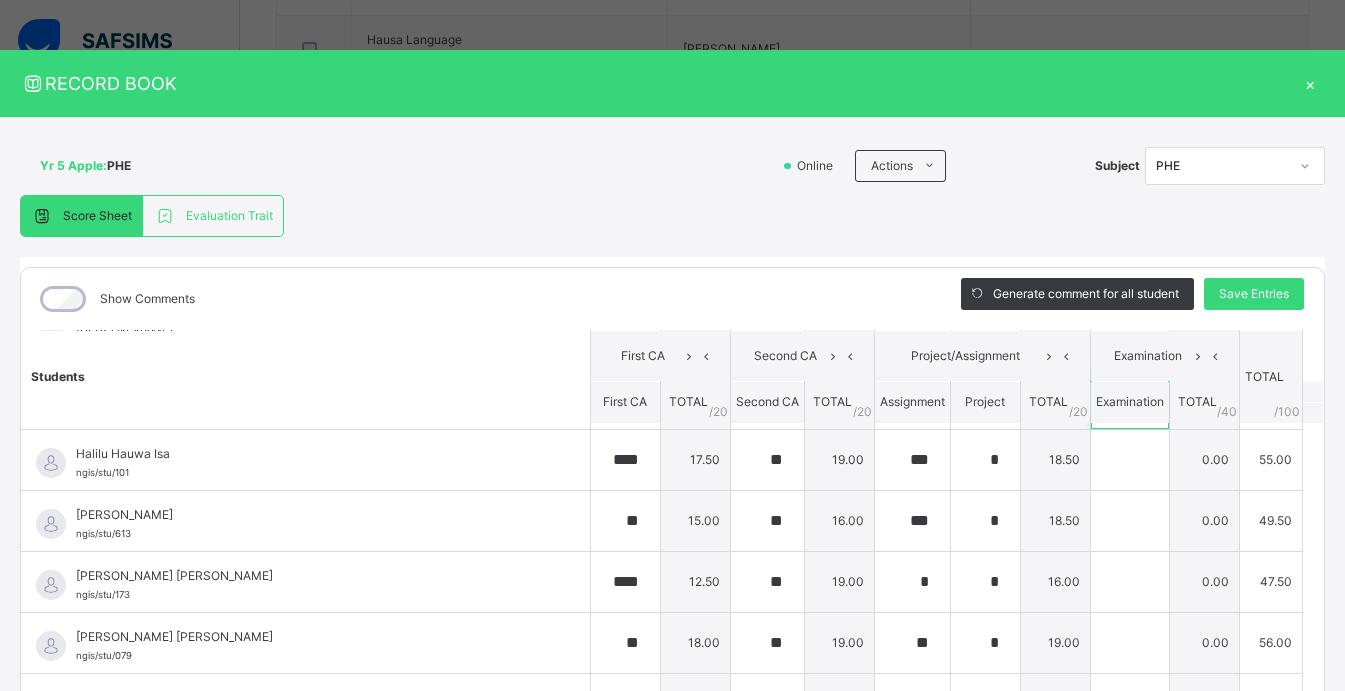 scroll, scrollTop: 239, scrollLeft: 0, axis: vertical 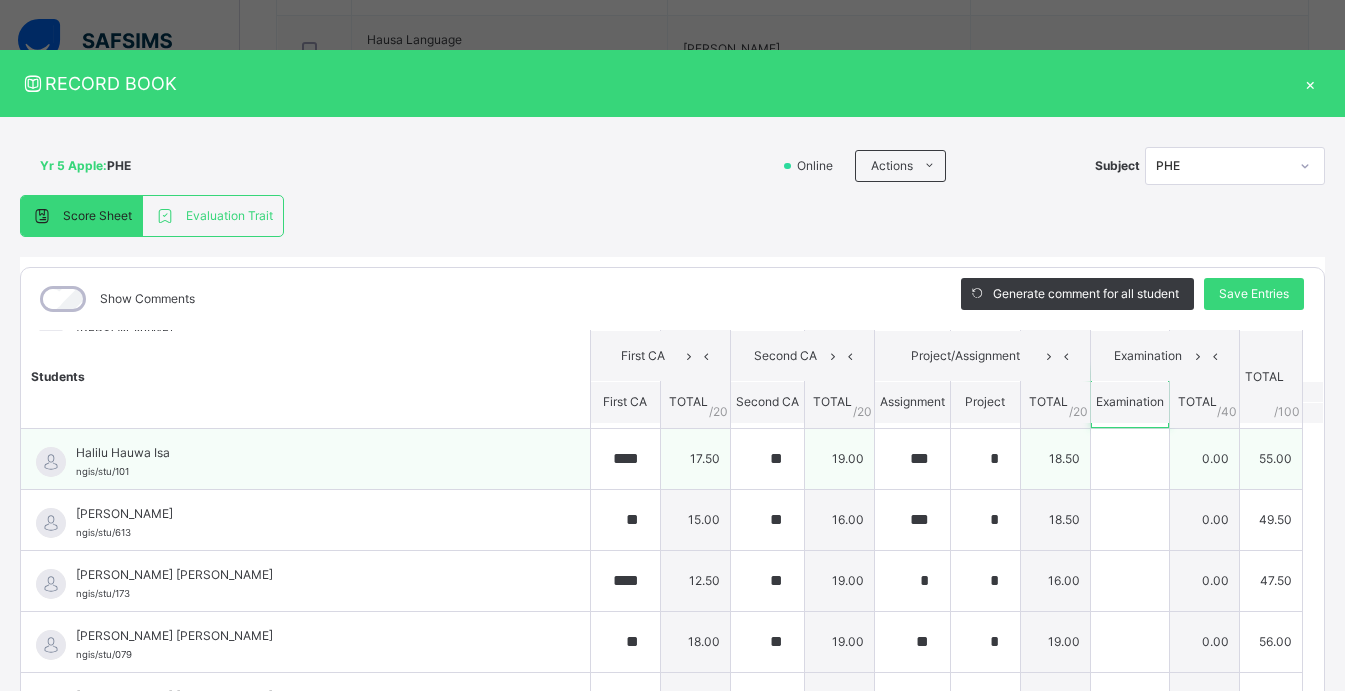 type on "**" 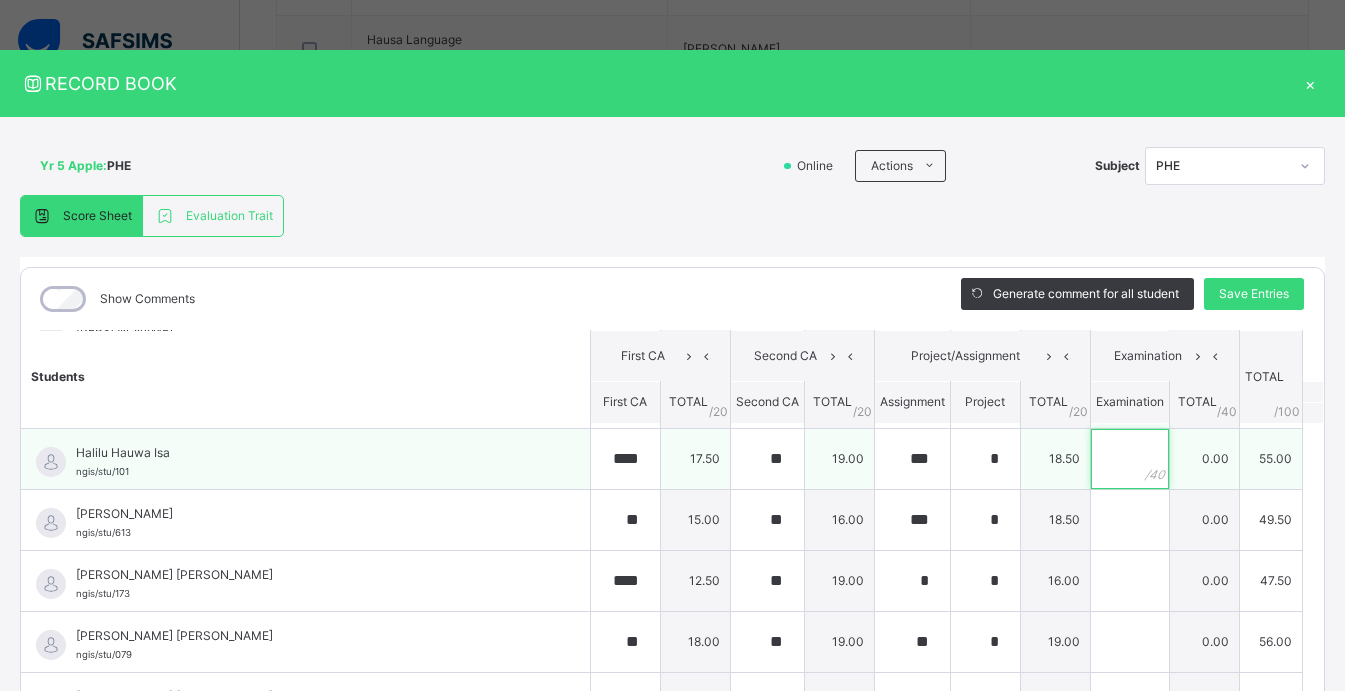 click at bounding box center (1130, 459) 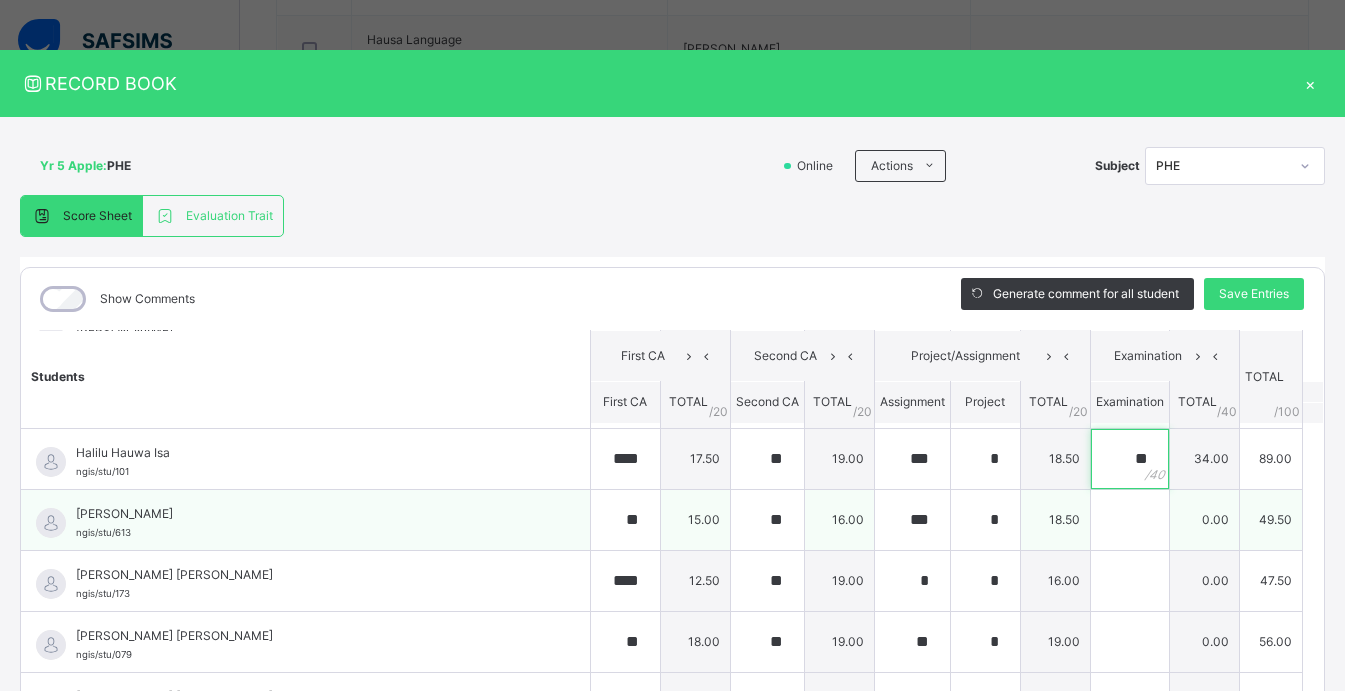 type on "**" 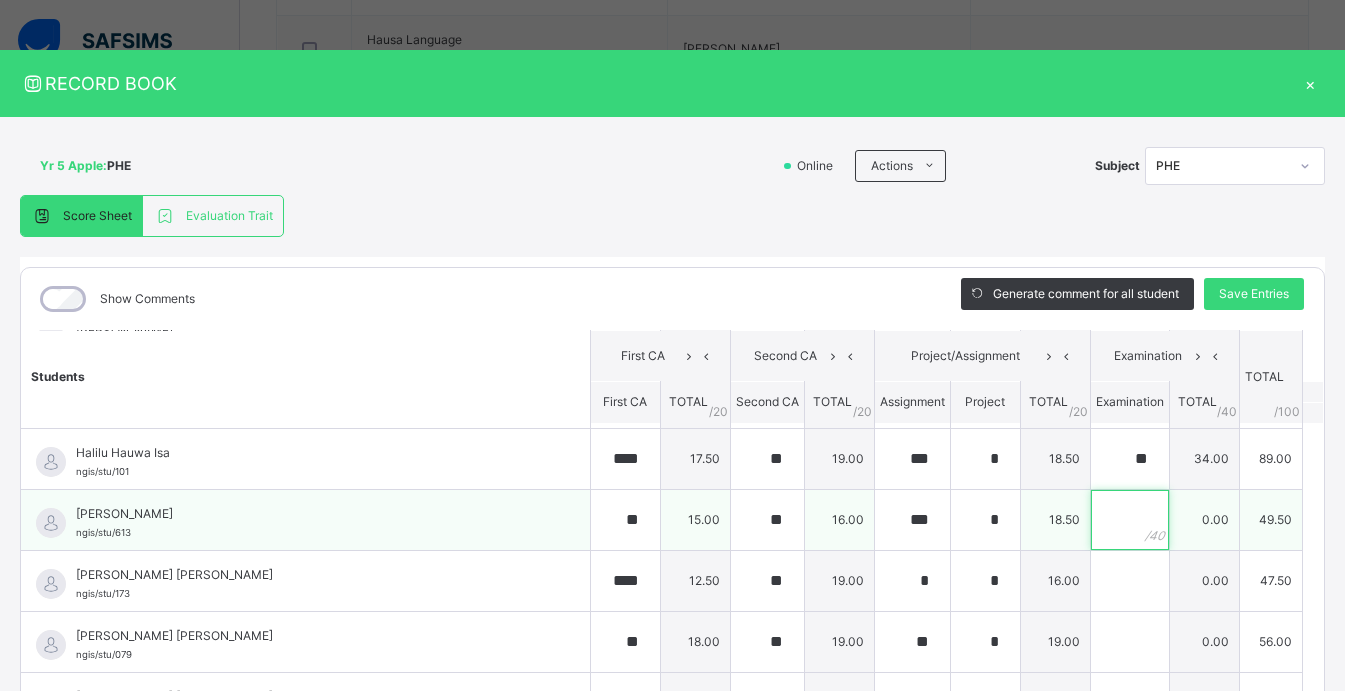 click at bounding box center (1130, 520) 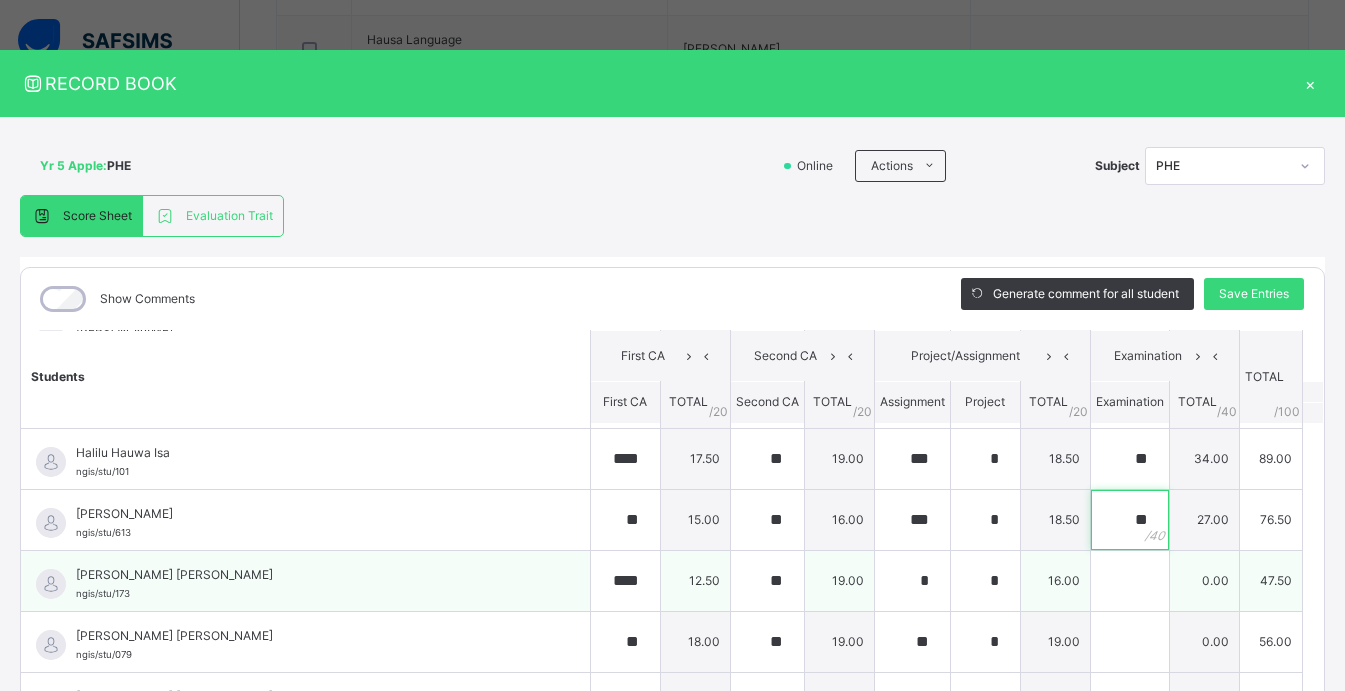 type on "**" 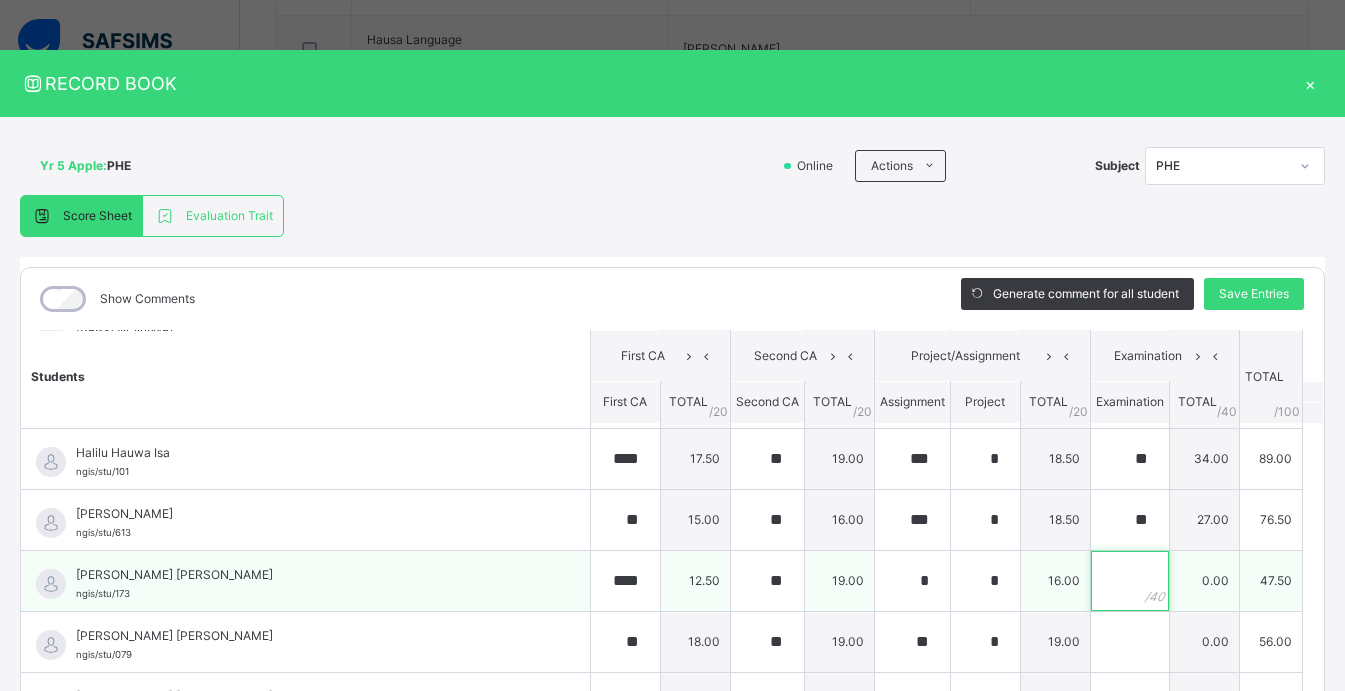 click at bounding box center (1130, 581) 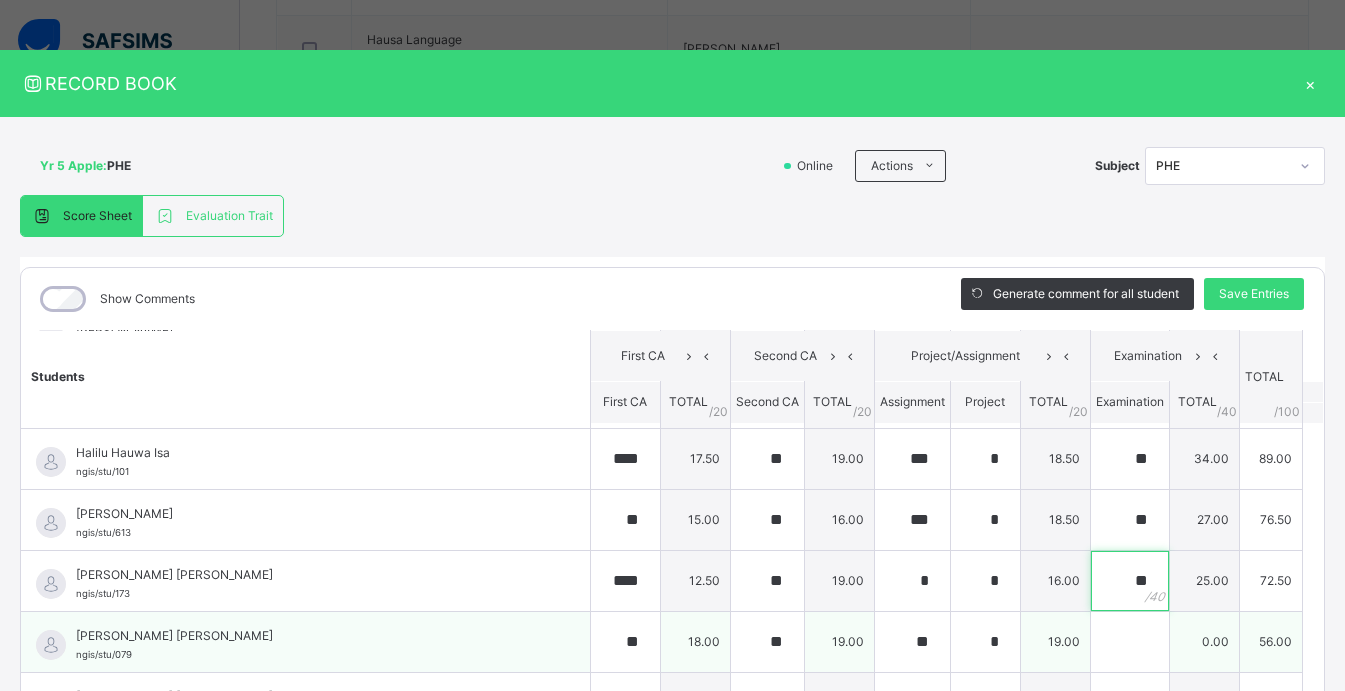 type on "**" 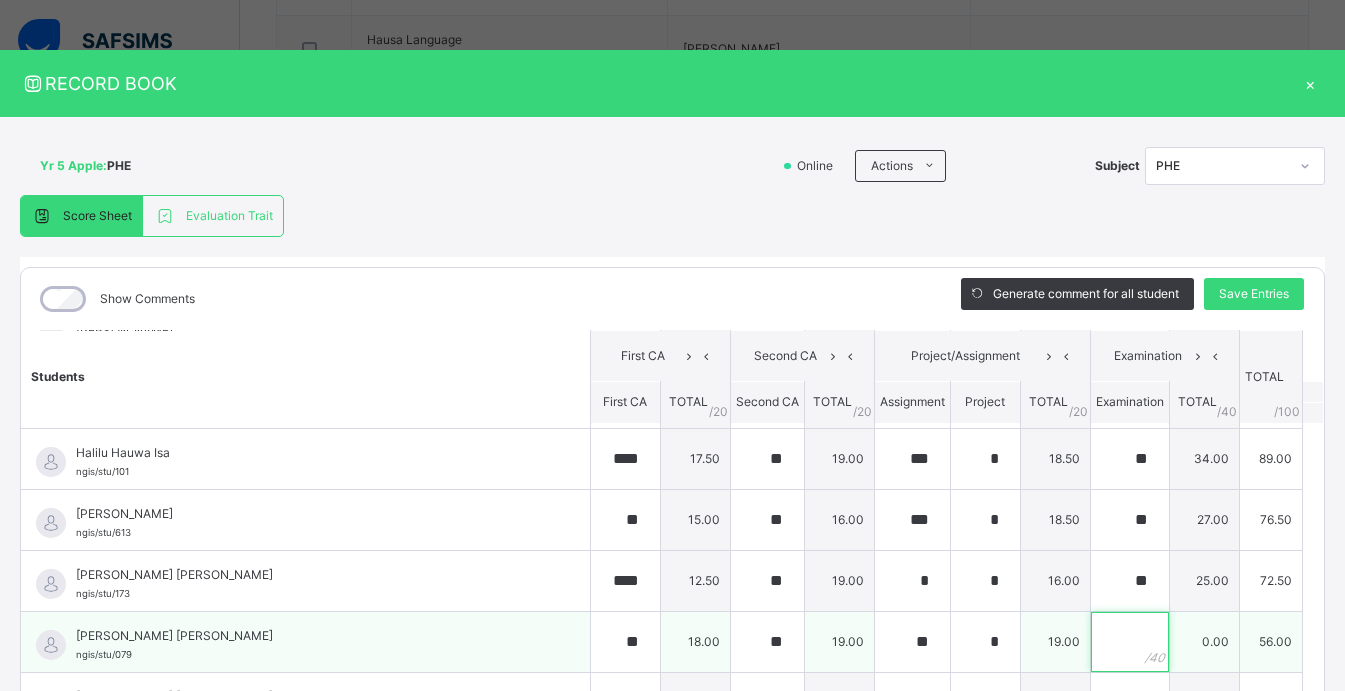 click at bounding box center [1130, 642] 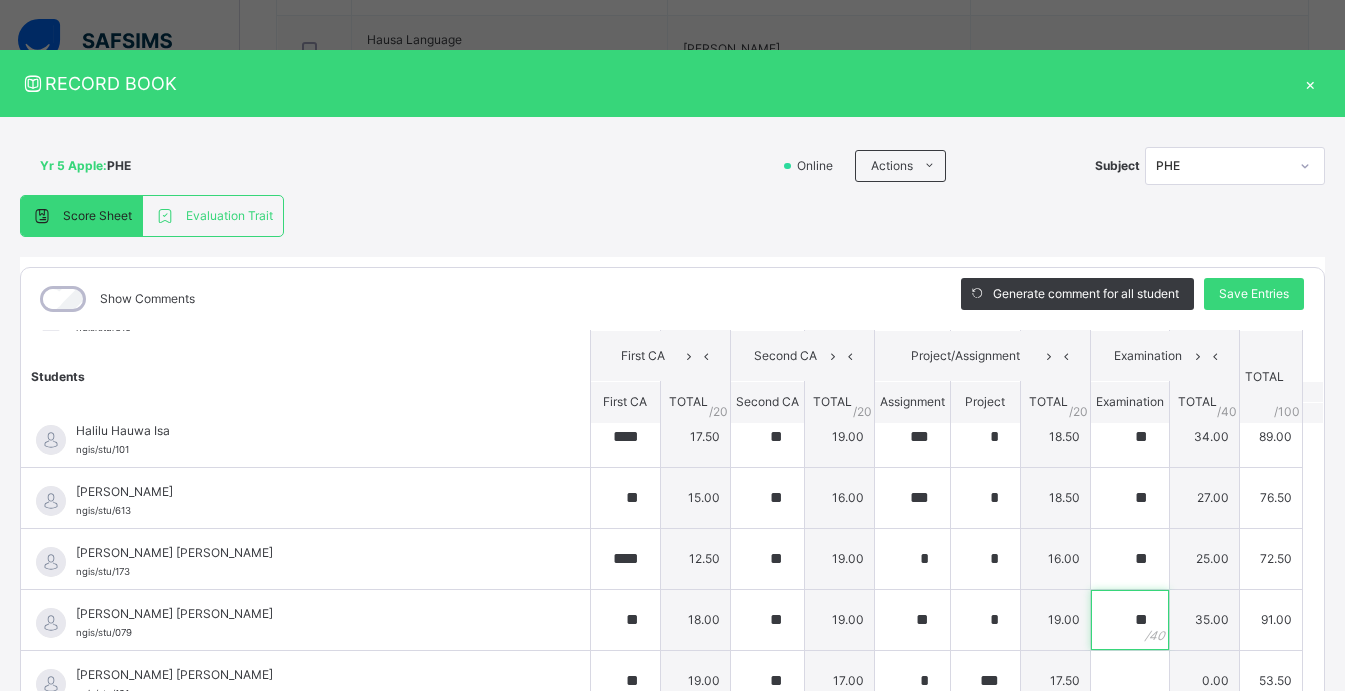 scroll, scrollTop: 285, scrollLeft: 0, axis: vertical 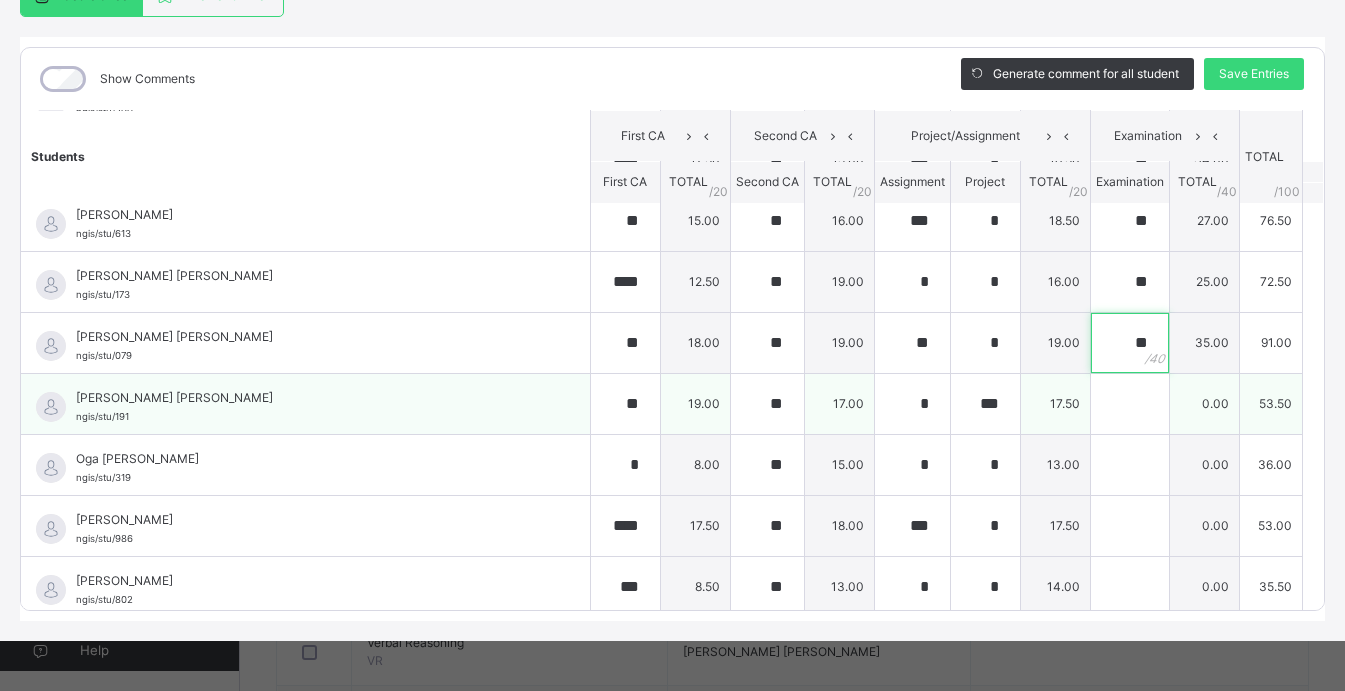 type on "**" 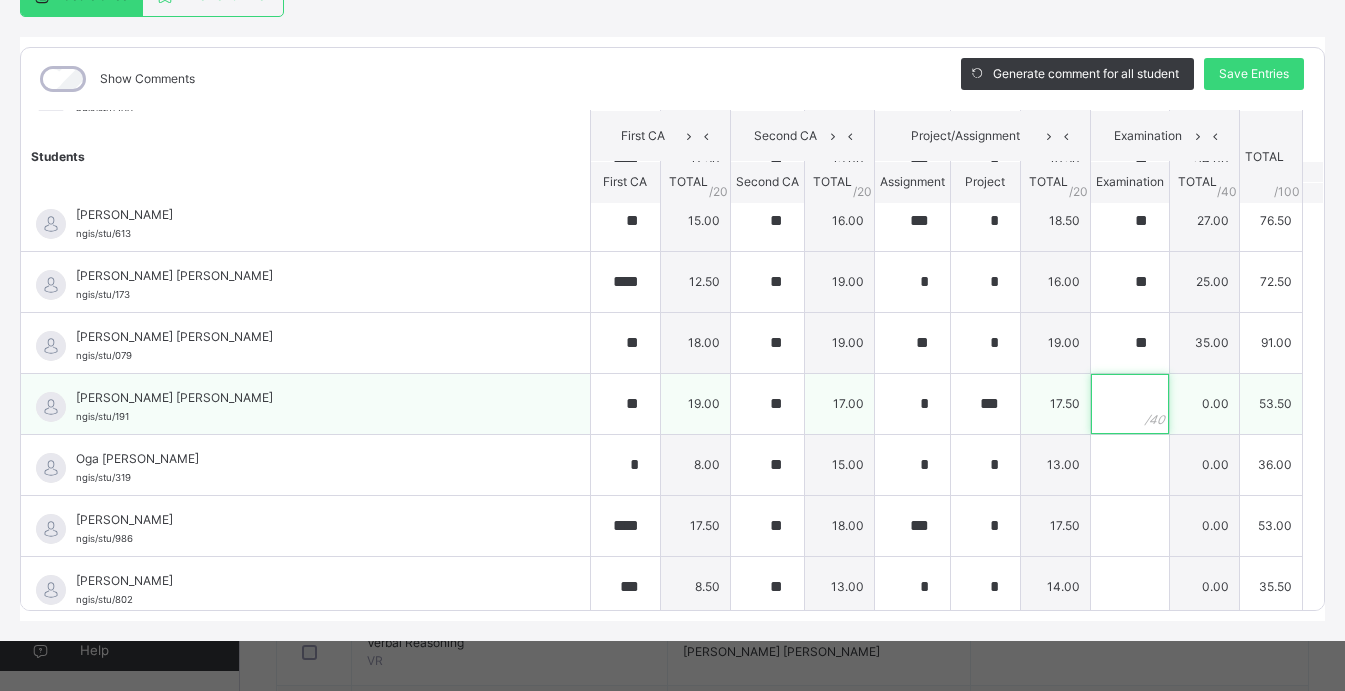 click at bounding box center (1130, 404) 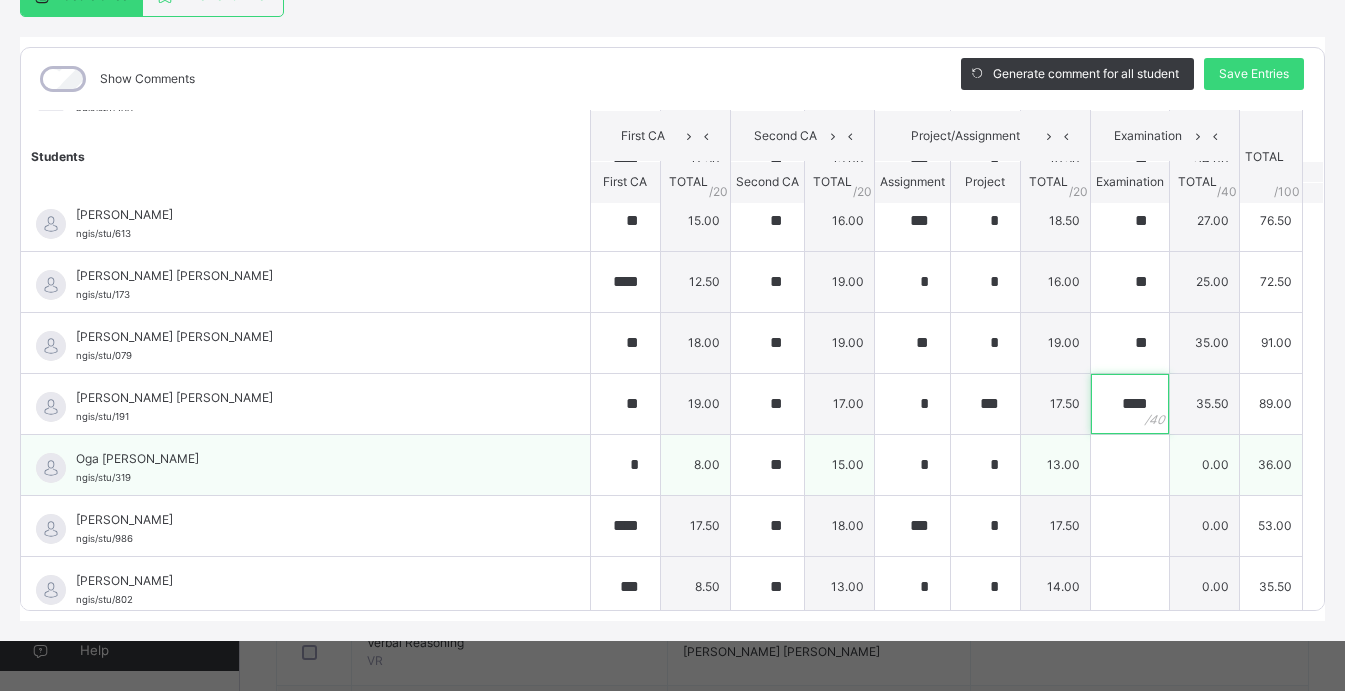type on "****" 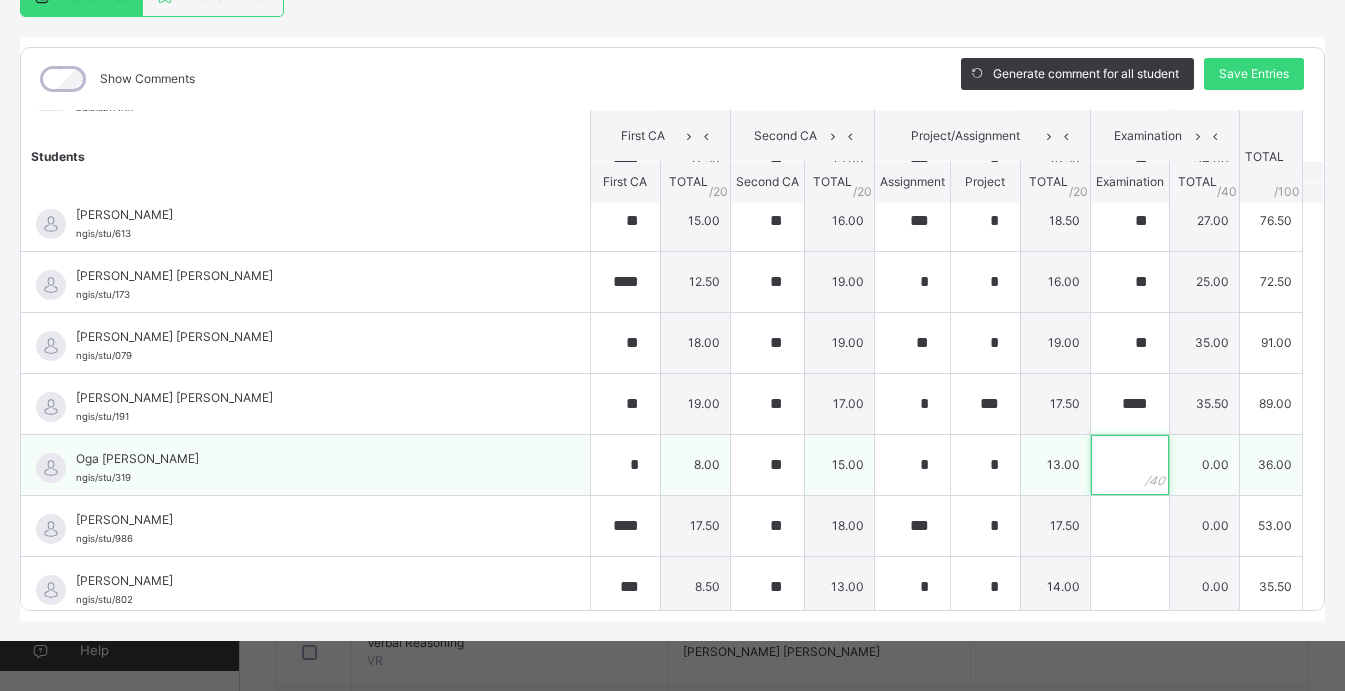 click at bounding box center [1130, 465] 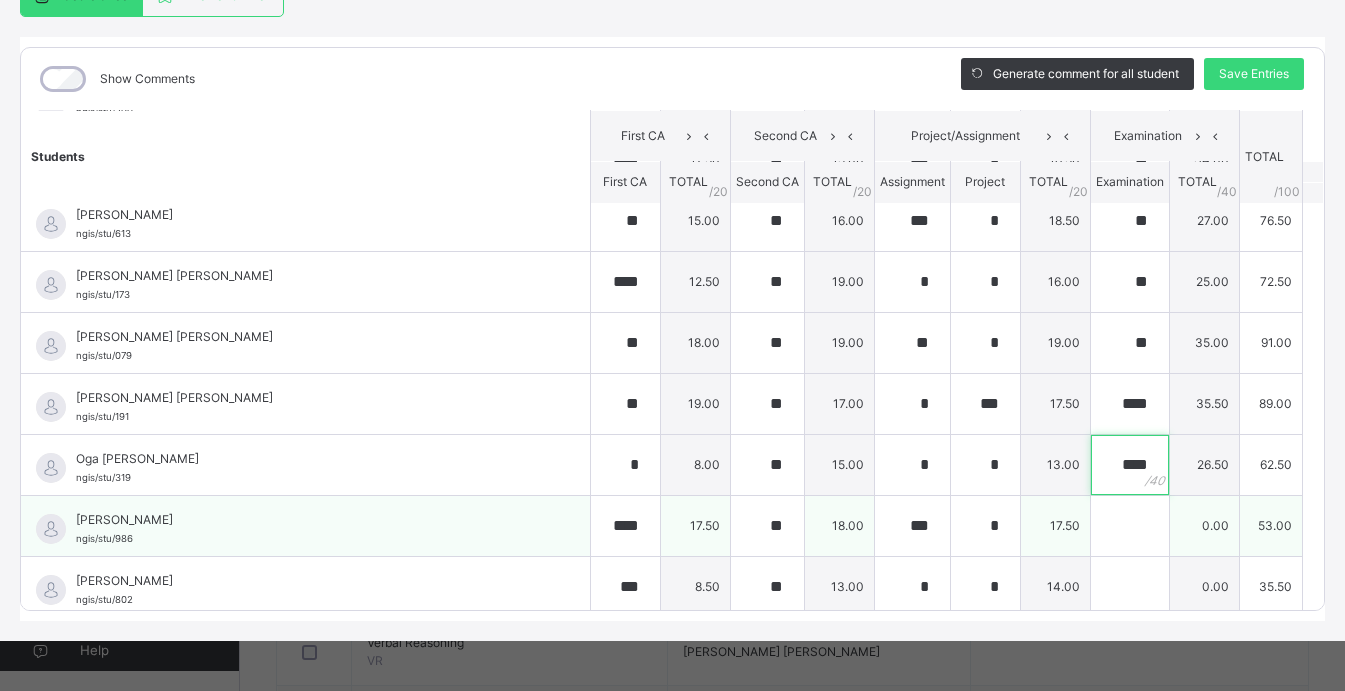 type on "****" 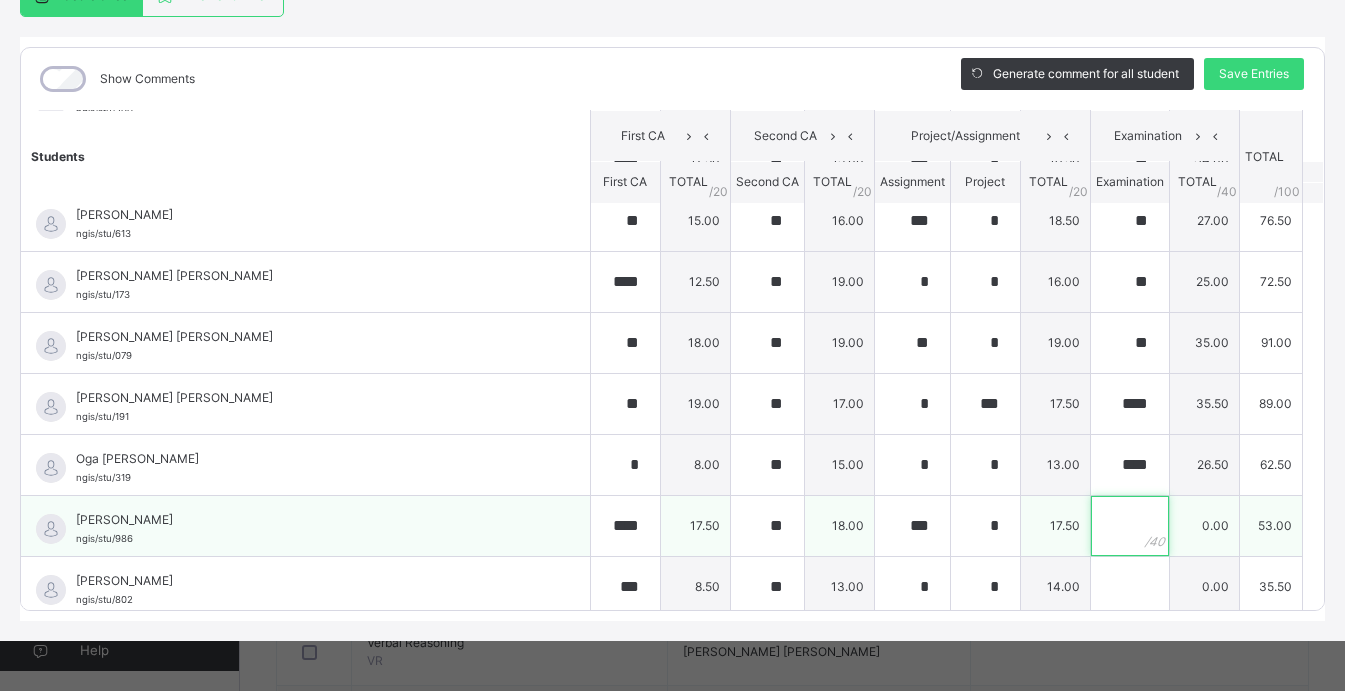 click at bounding box center (1130, 526) 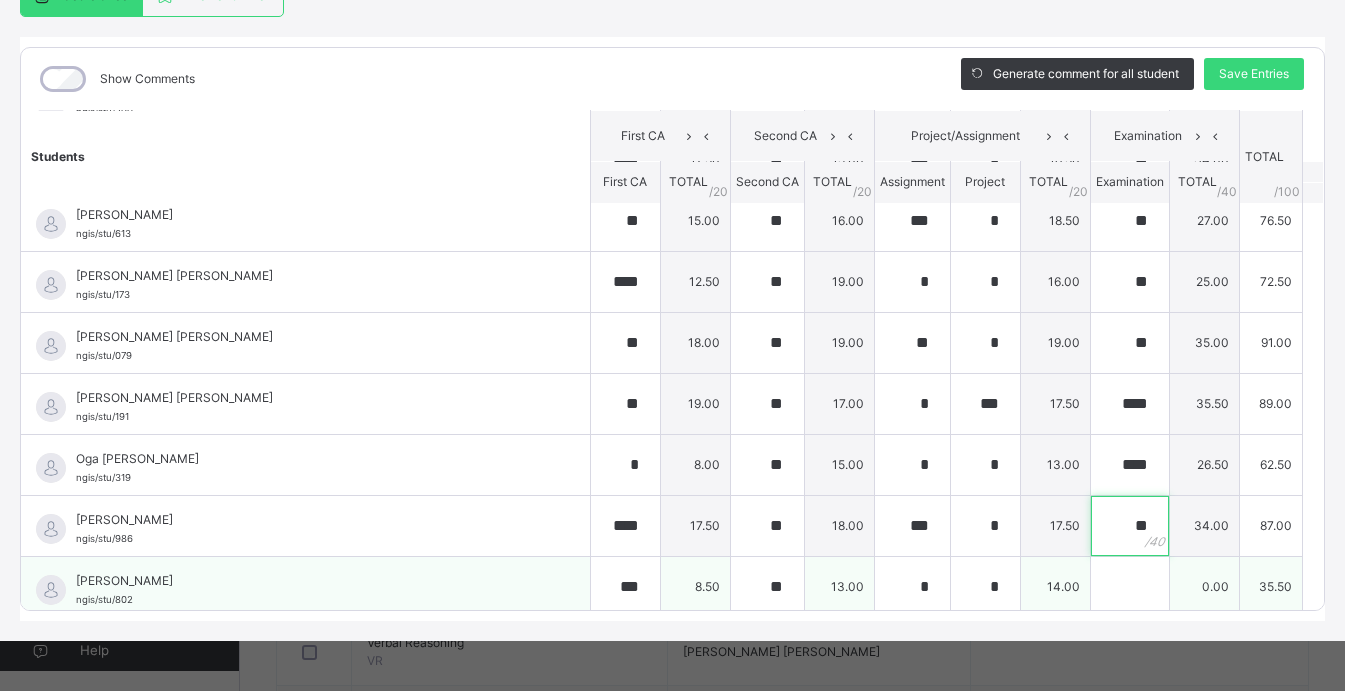 type on "**" 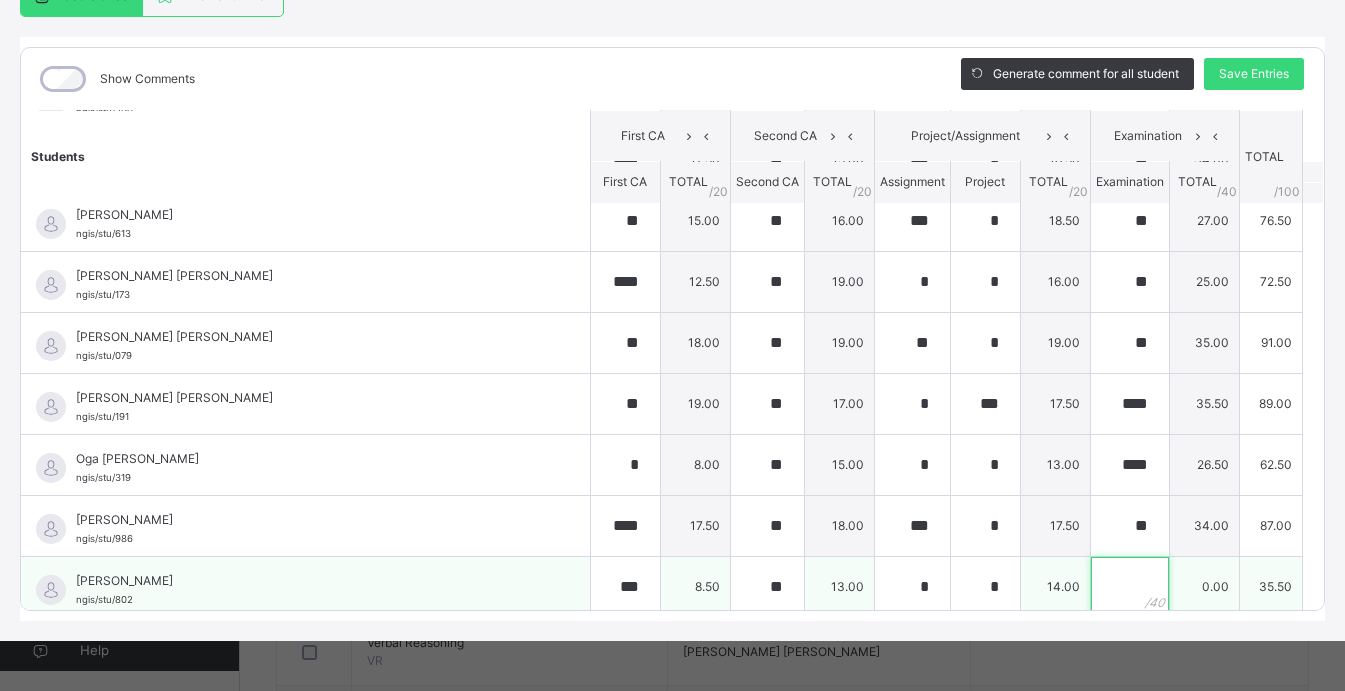 click at bounding box center (1130, 587) 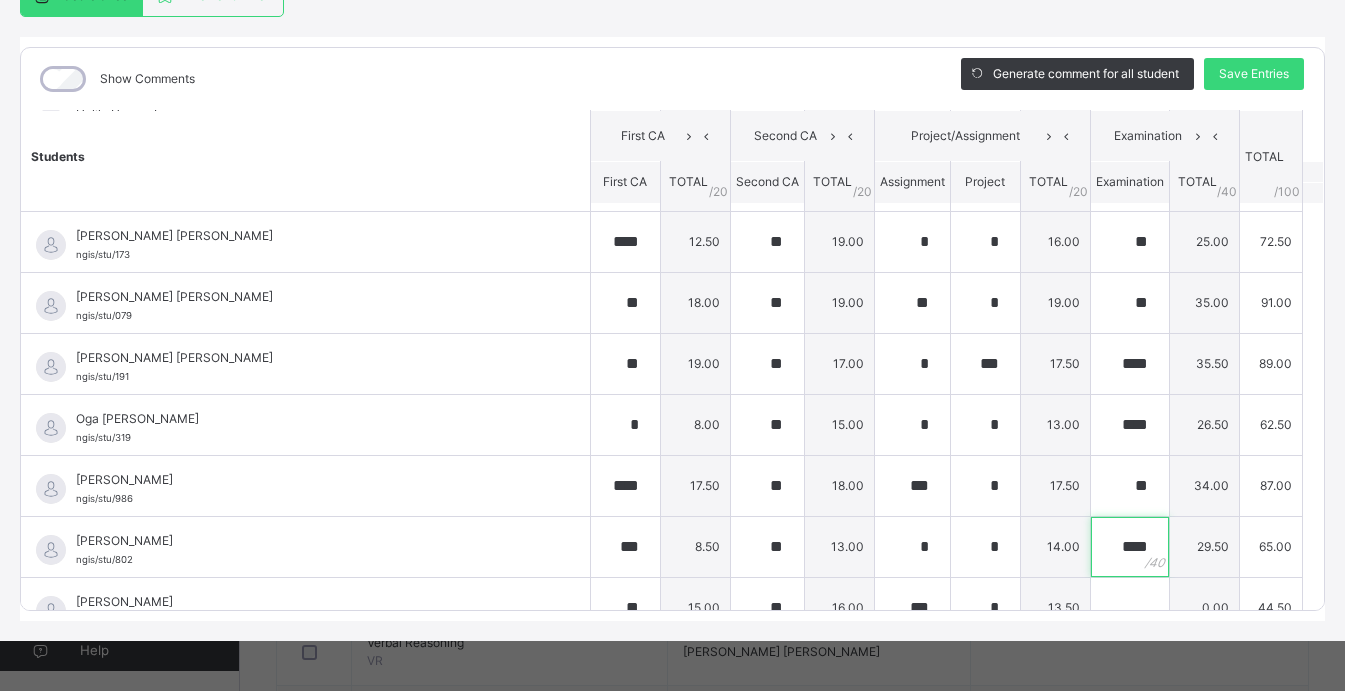 scroll, scrollTop: 387, scrollLeft: 0, axis: vertical 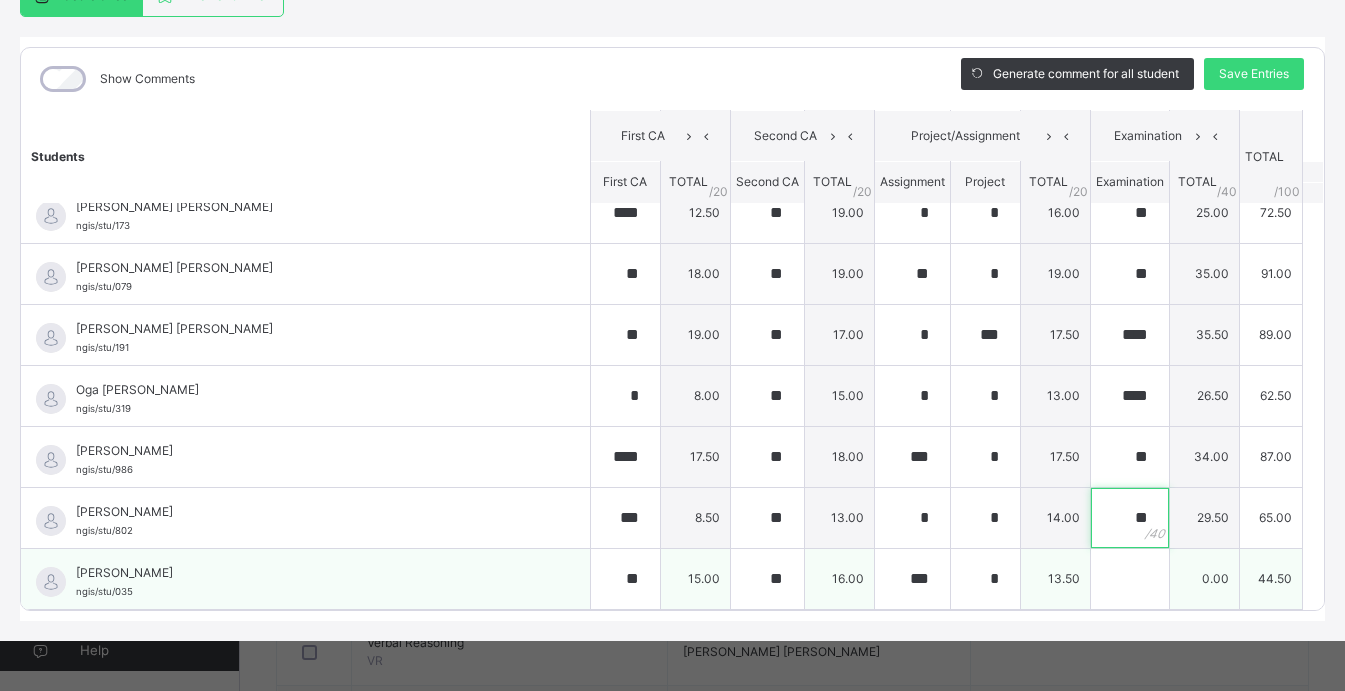 type on "*" 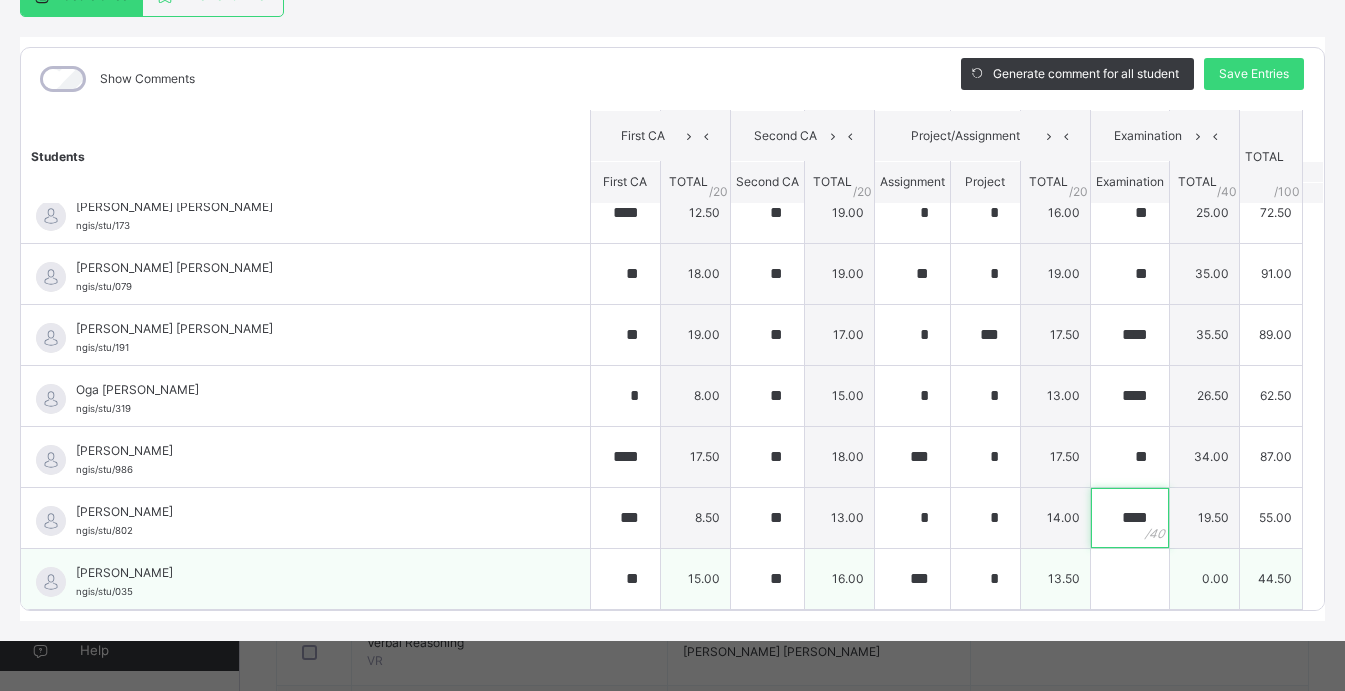 type on "****" 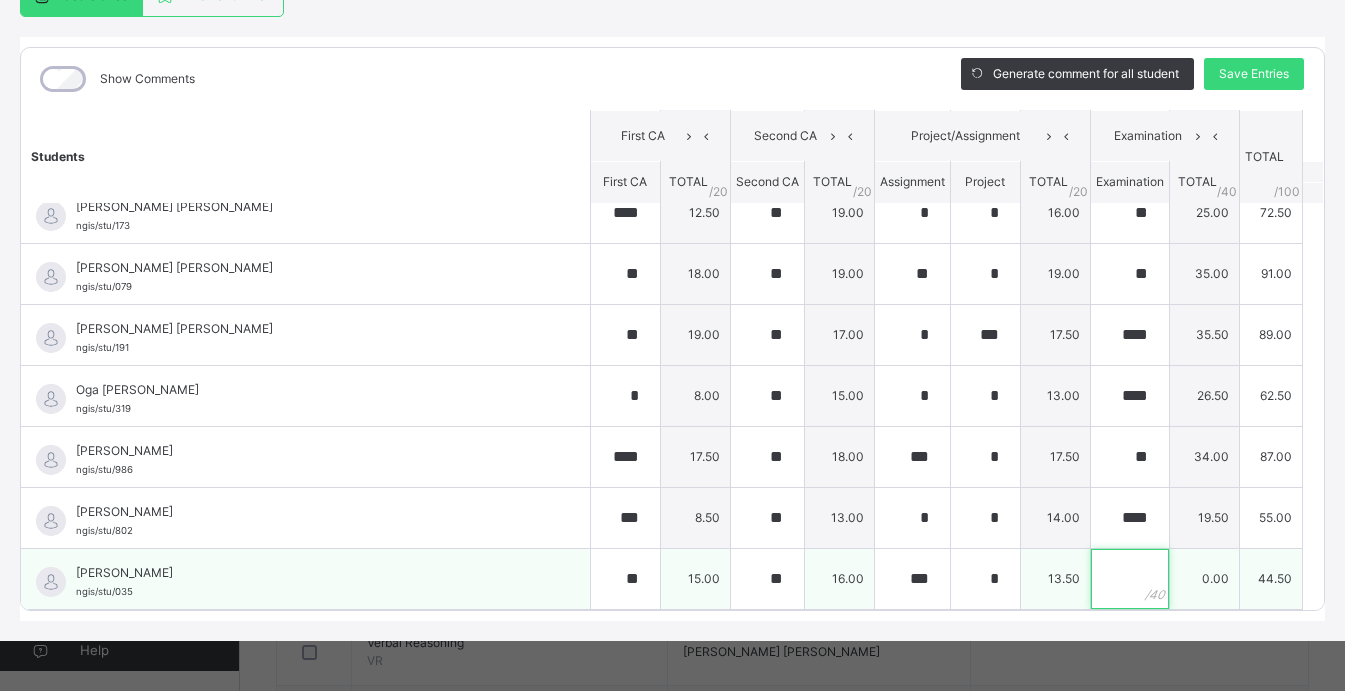 click at bounding box center (1130, 579) 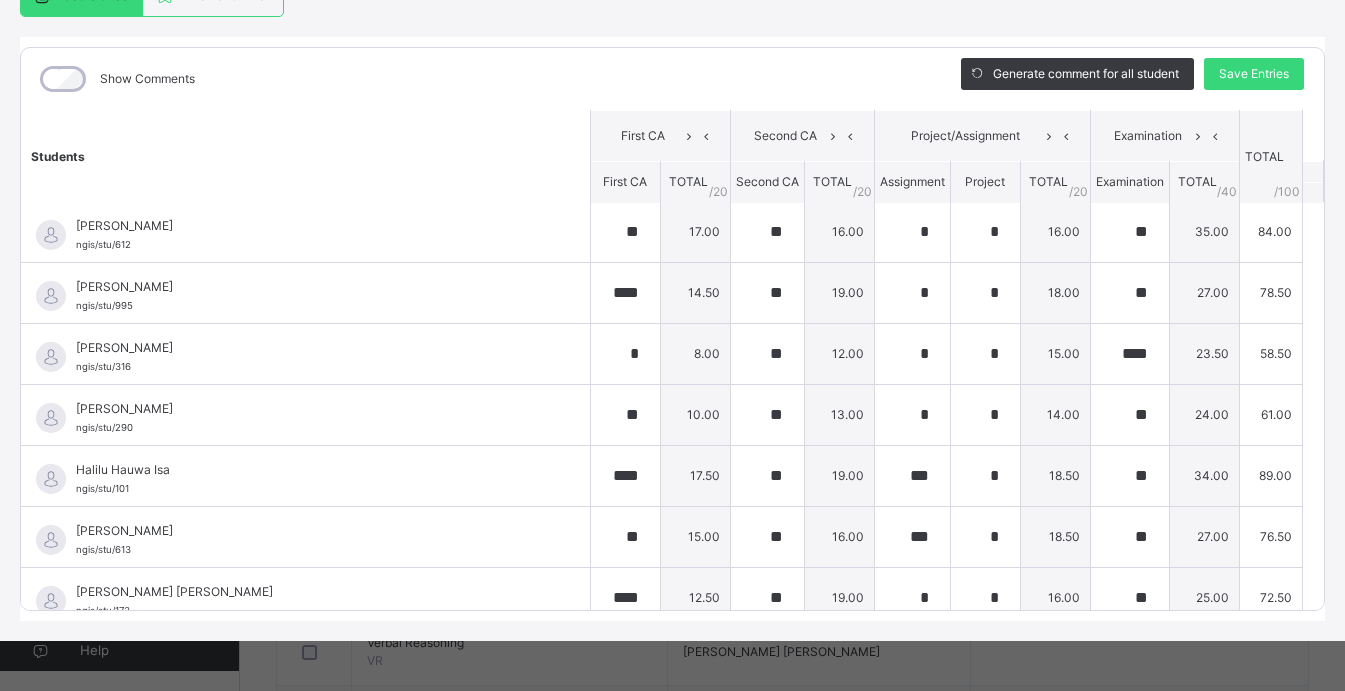 scroll, scrollTop: 0, scrollLeft: 0, axis: both 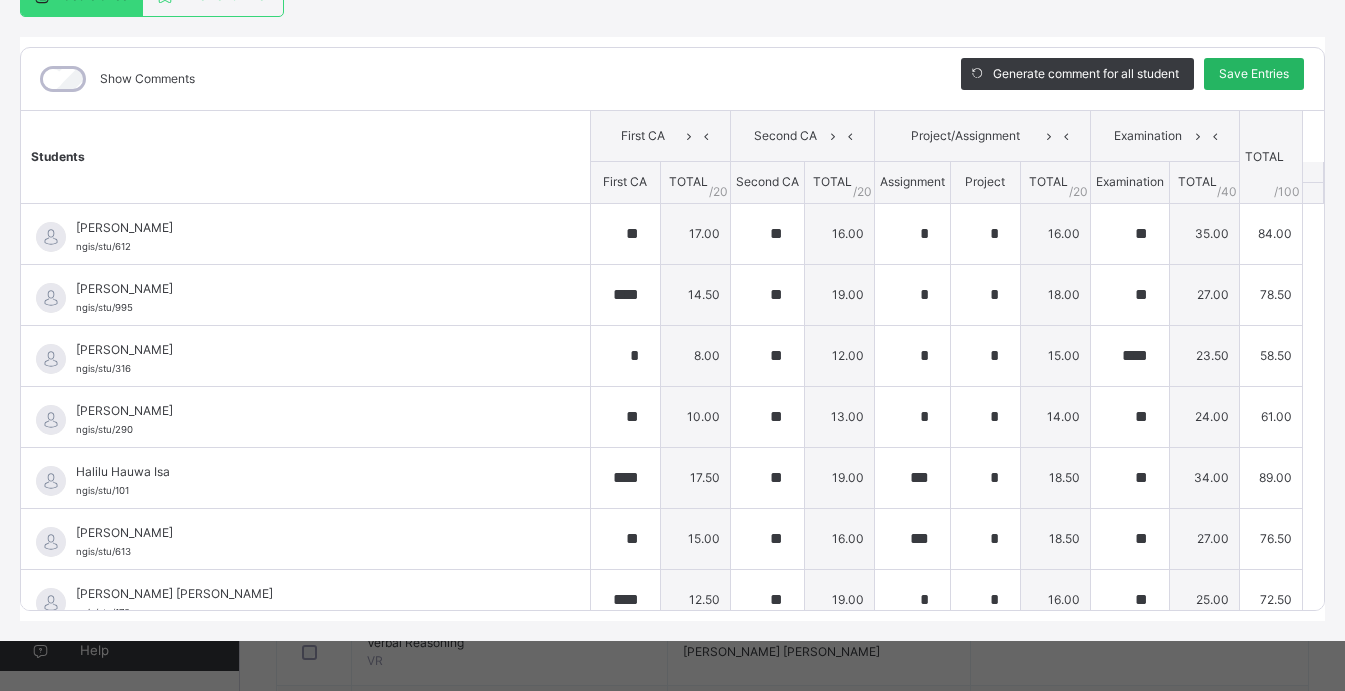 type on "****" 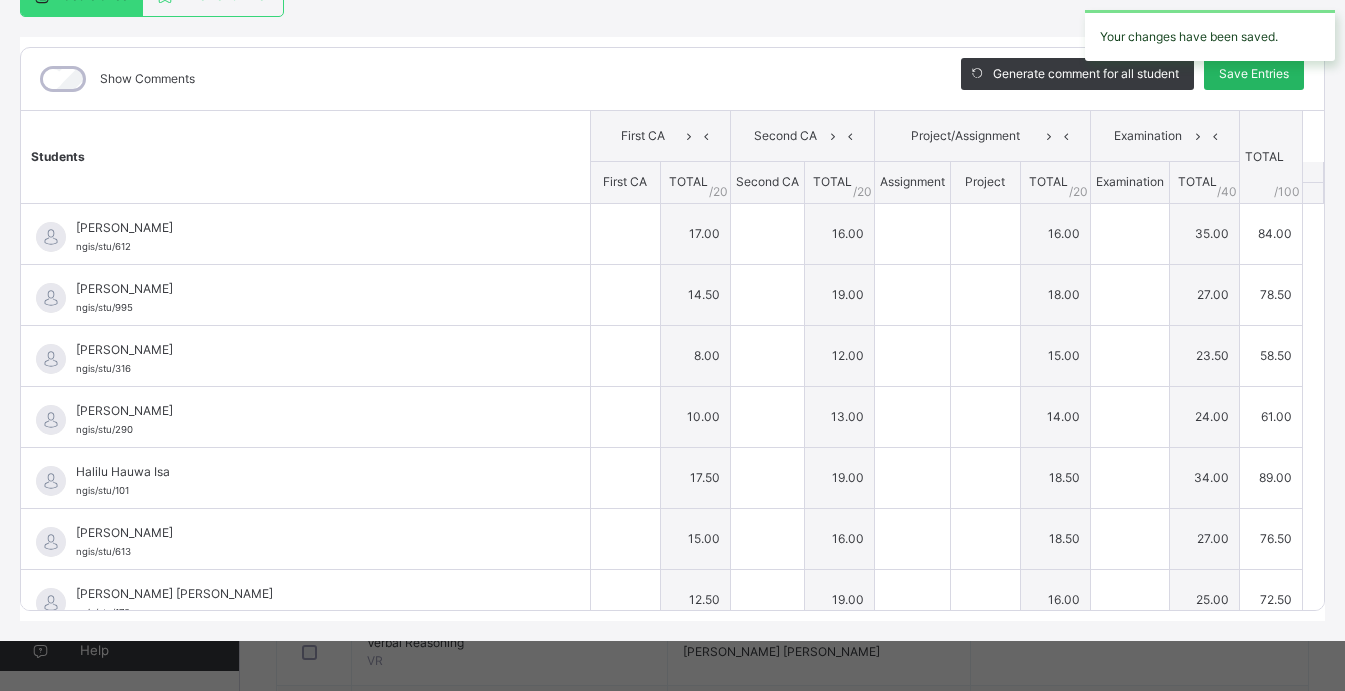 type on "**" 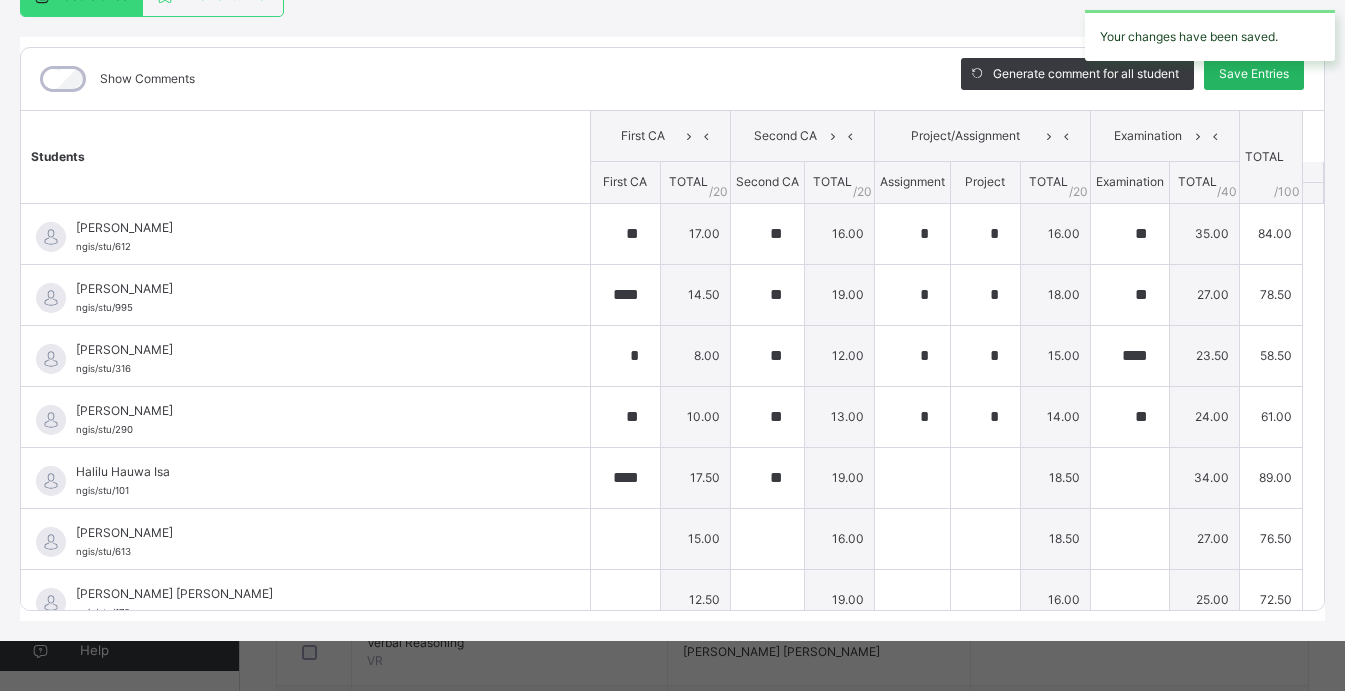 type on "***" 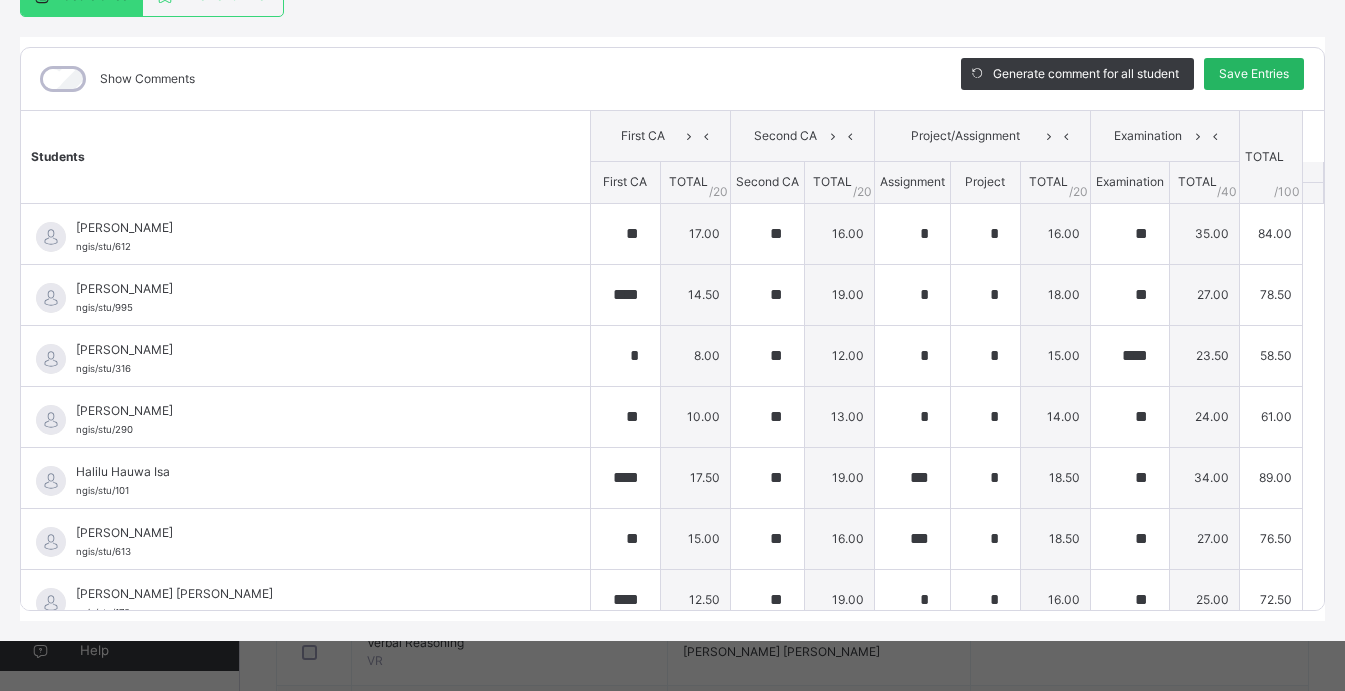 click on "Save Entries" at bounding box center [1254, 74] 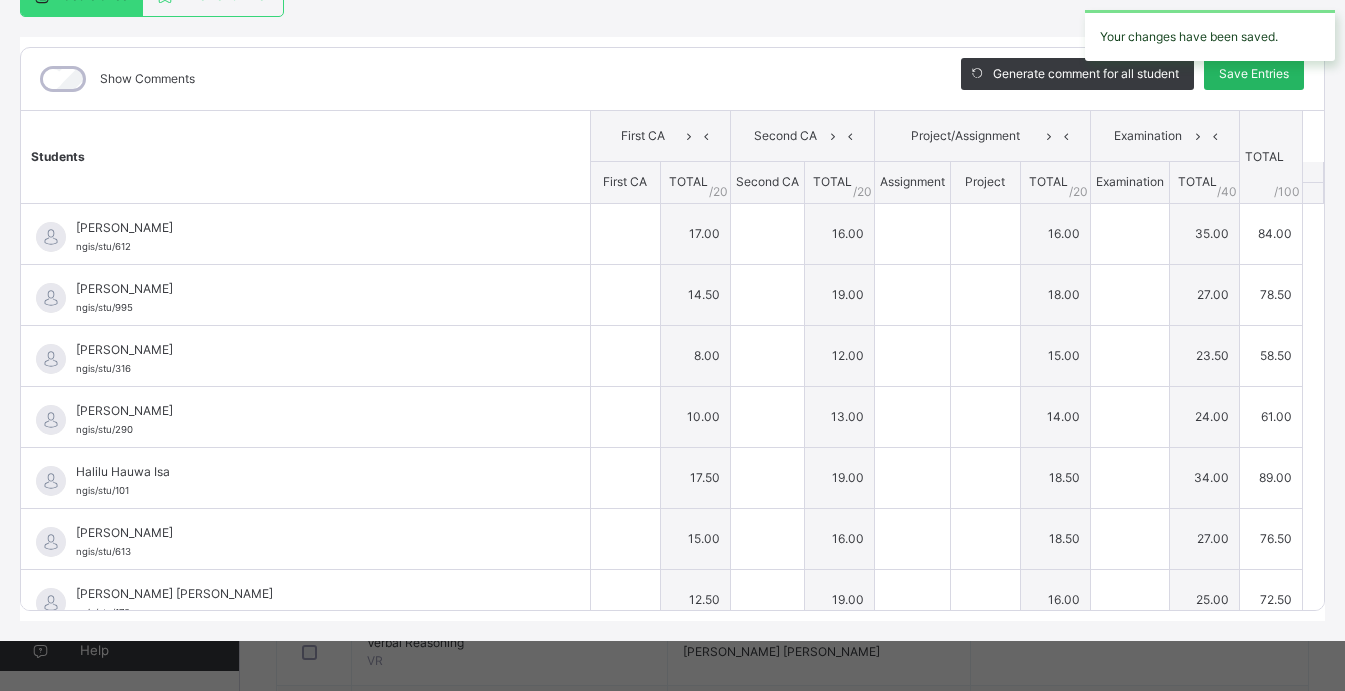 type on "**" 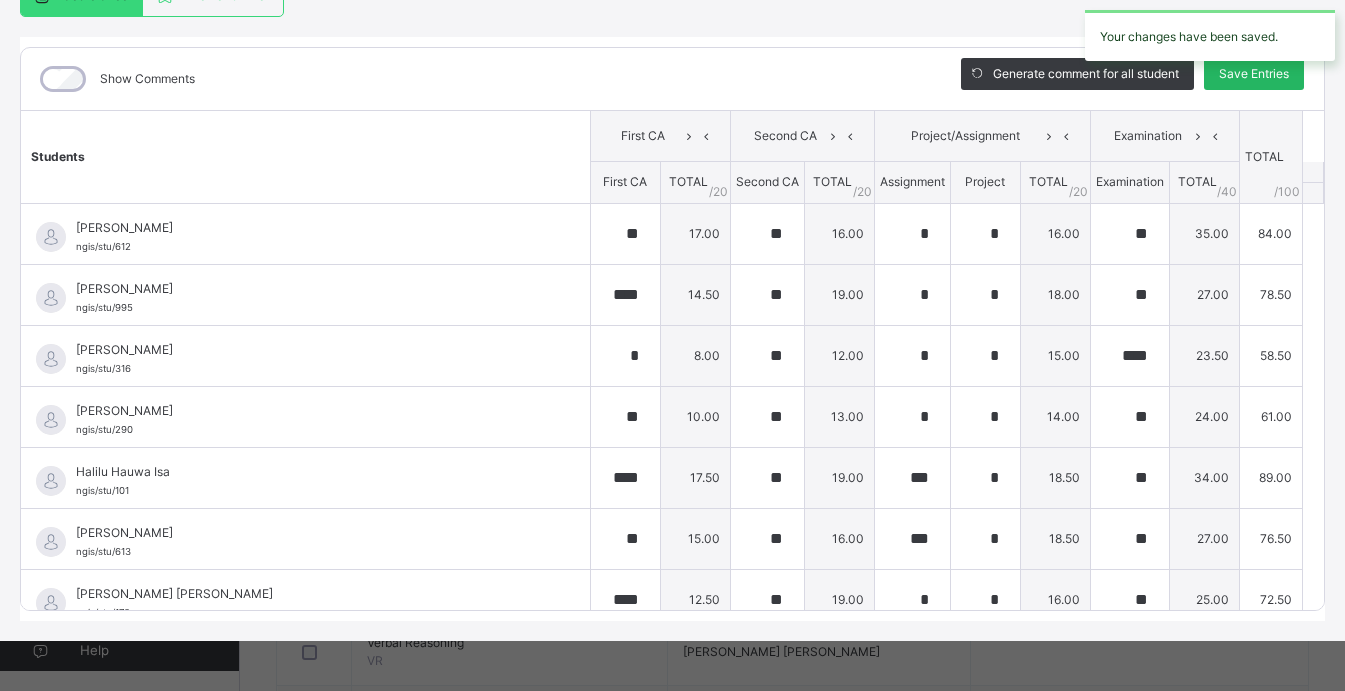 type on "**" 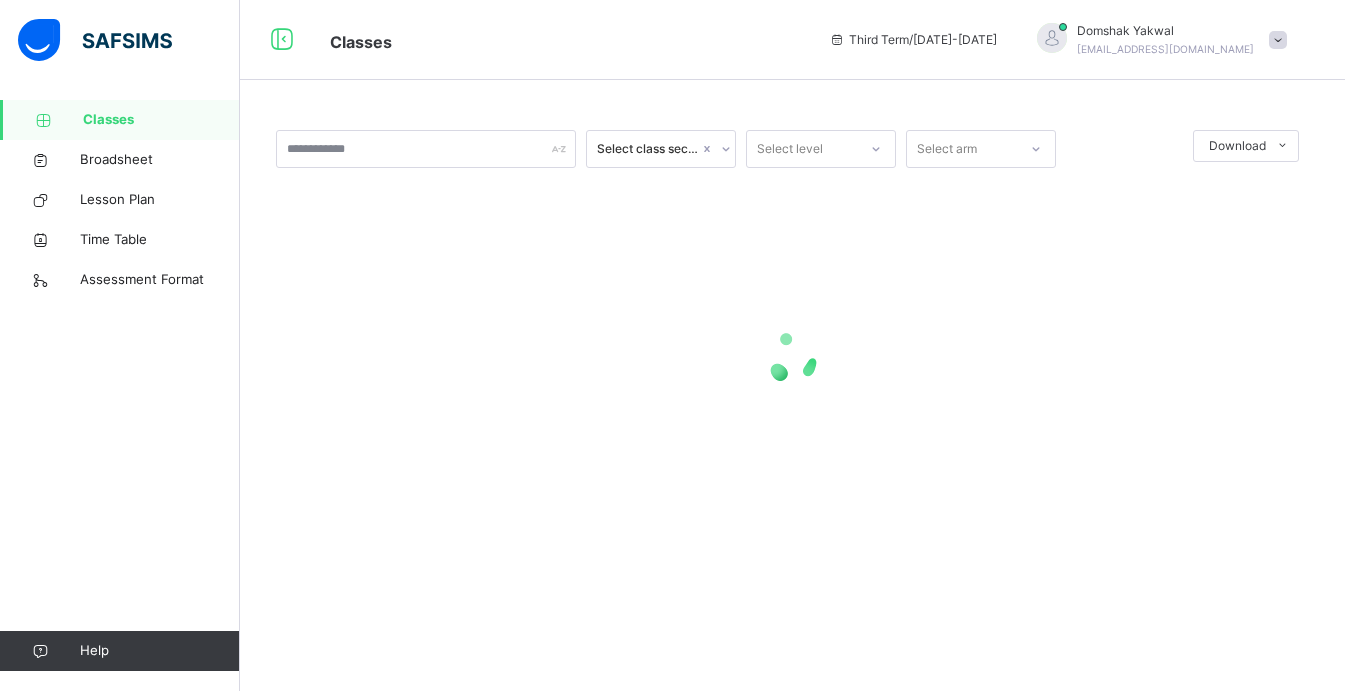 scroll, scrollTop: 0, scrollLeft: 0, axis: both 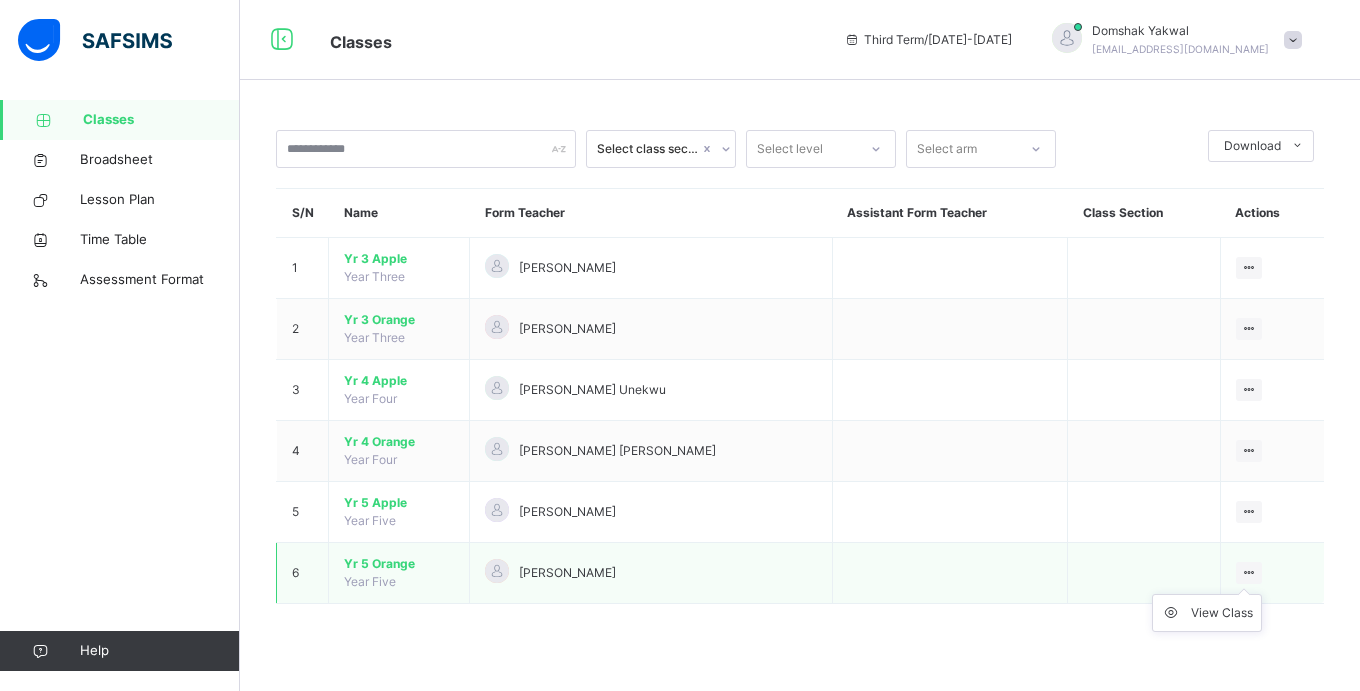 click at bounding box center [1249, 572] 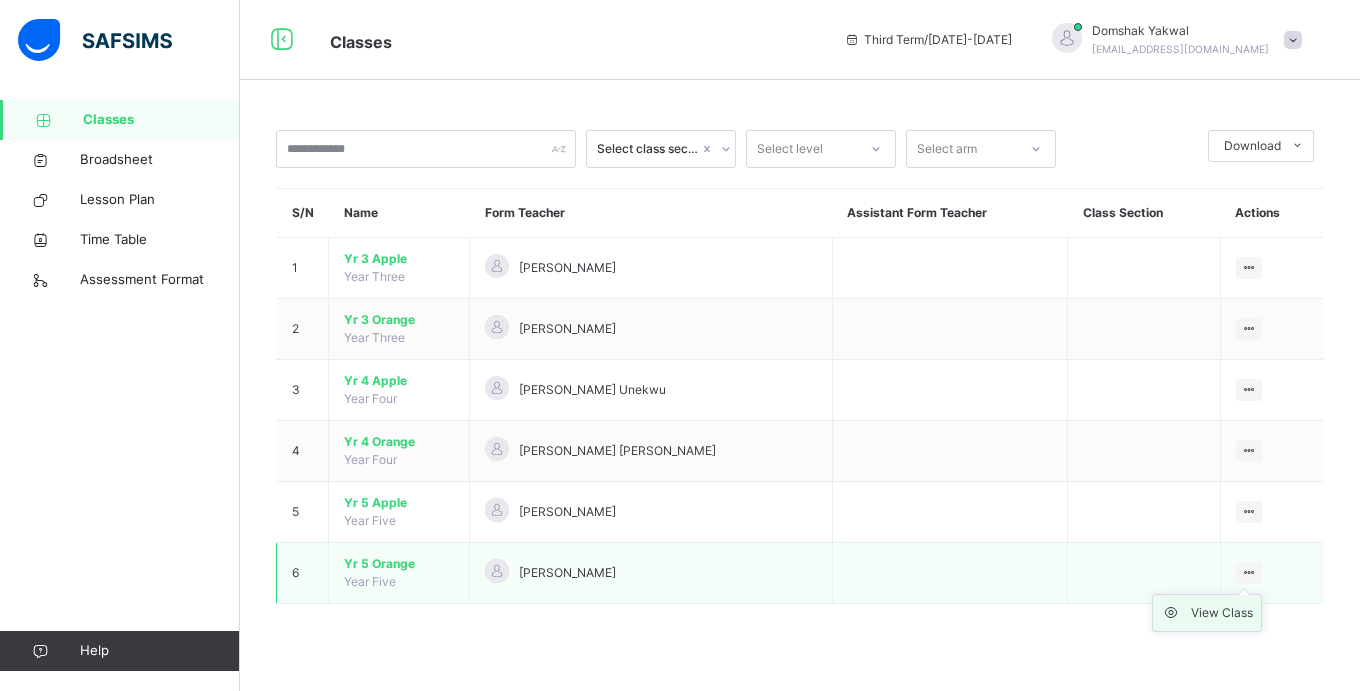 click on "View Class" at bounding box center [1222, 613] 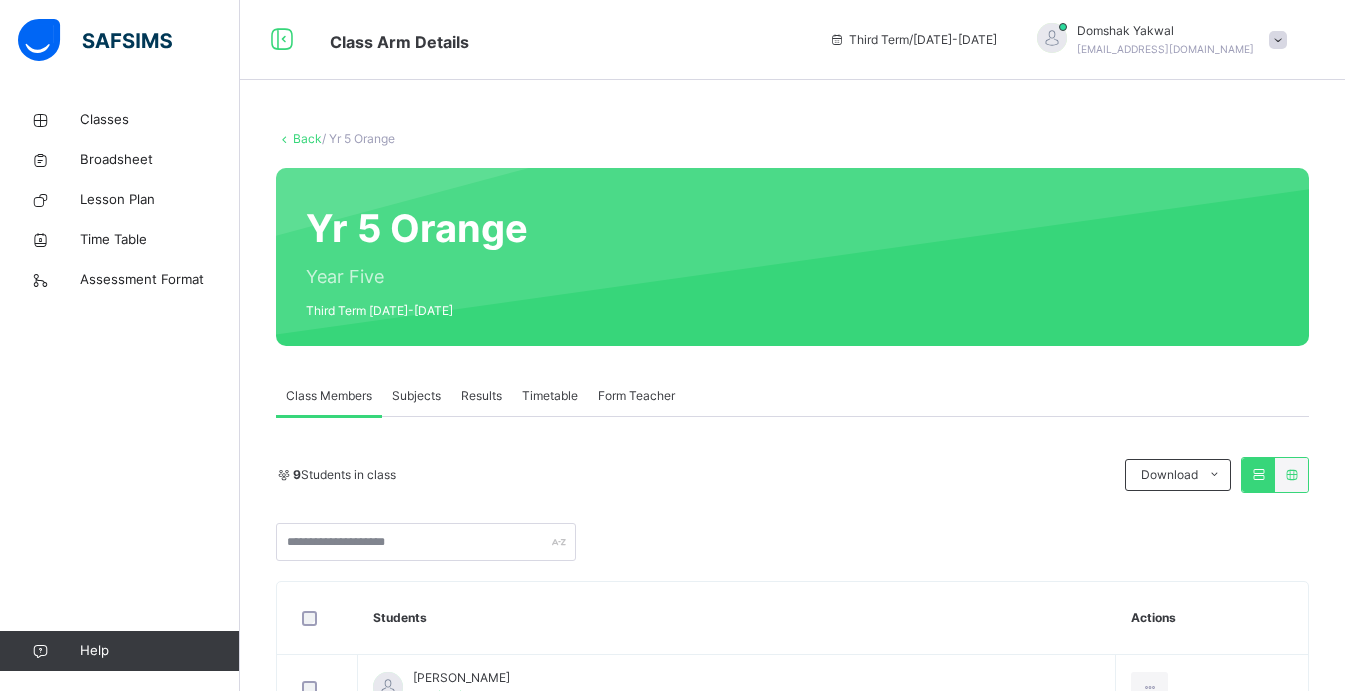 click on "Subjects" at bounding box center [416, 396] 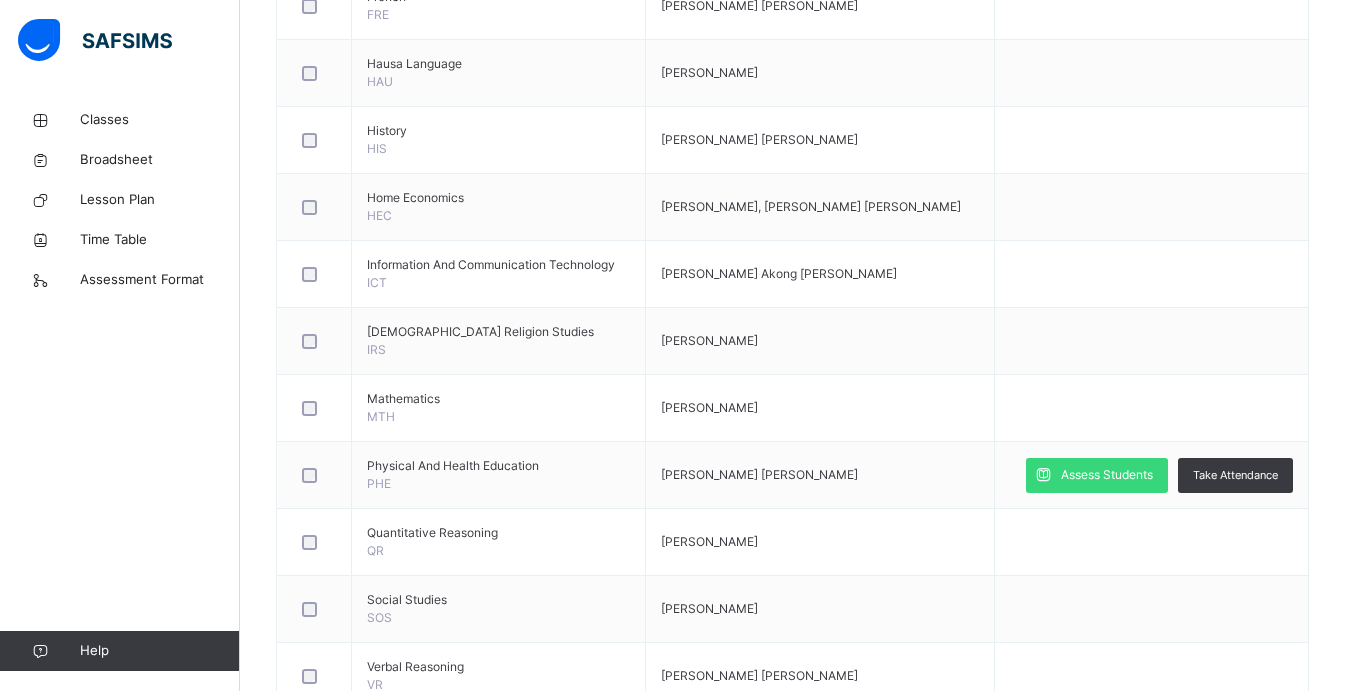 scroll, scrollTop: 1014, scrollLeft: 0, axis: vertical 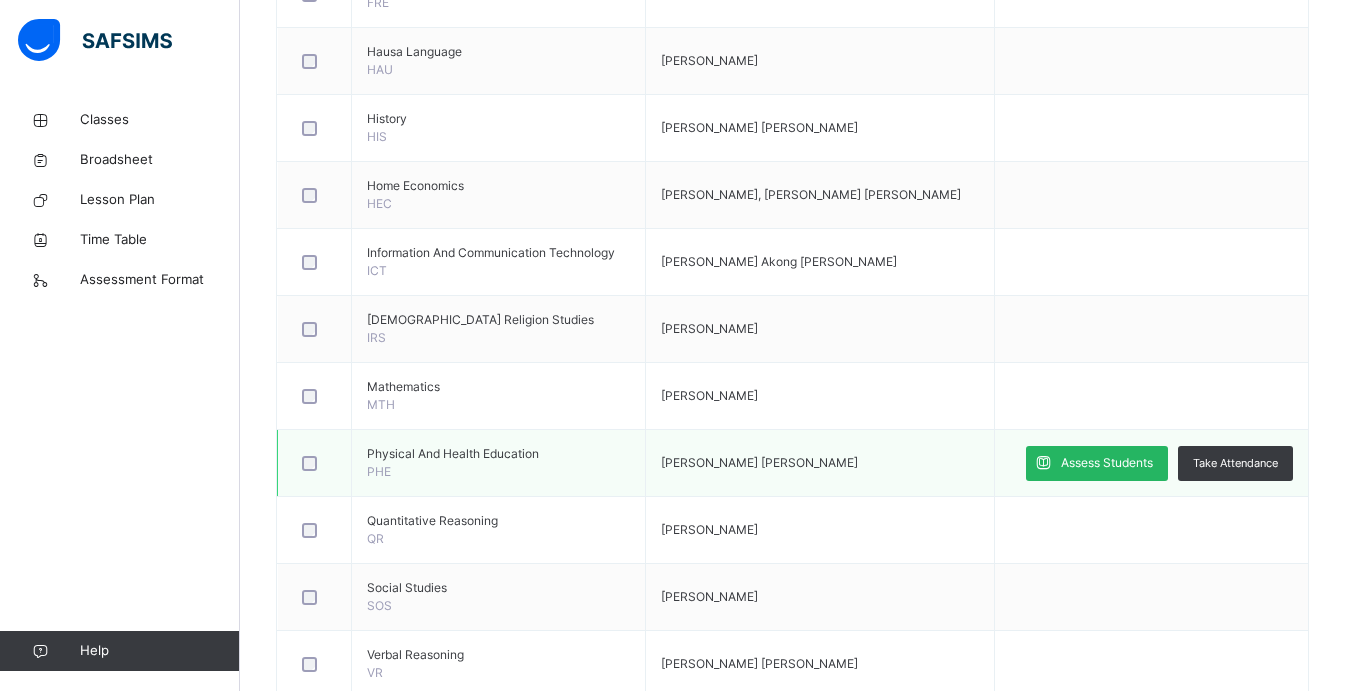 click on "Assess Students" at bounding box center [1107, 463] 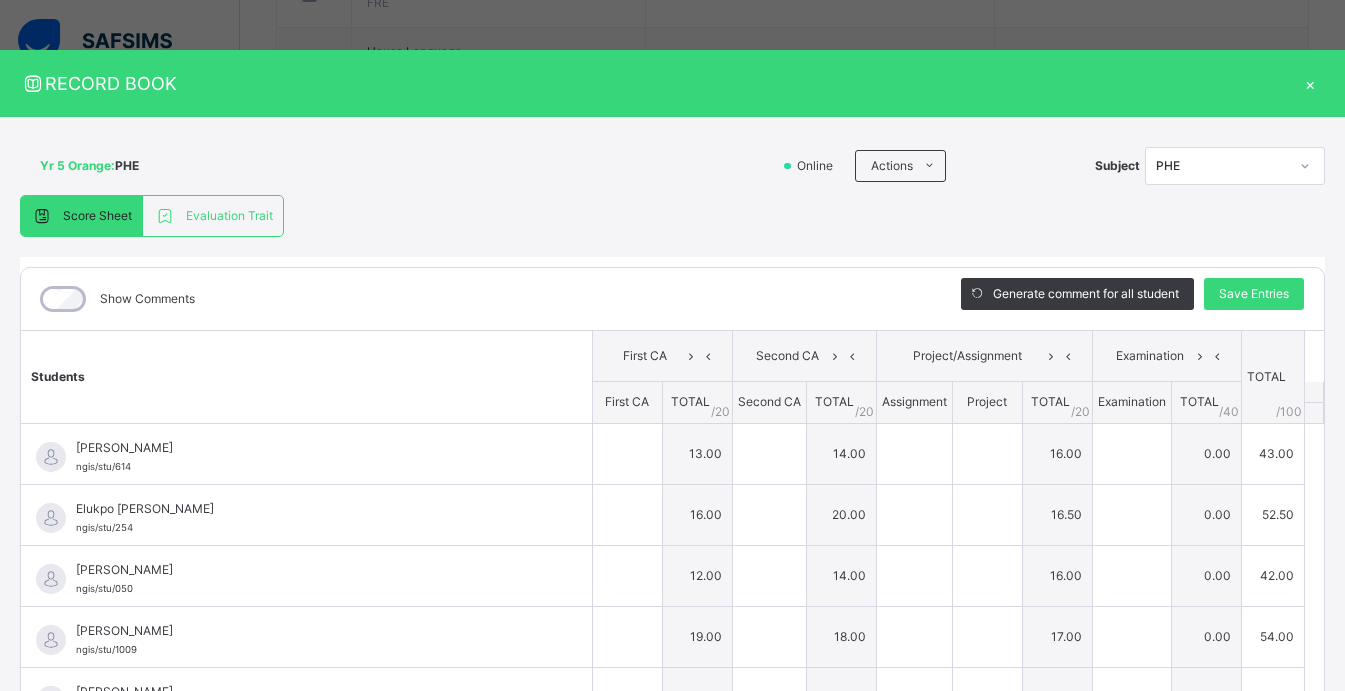 type on "**" 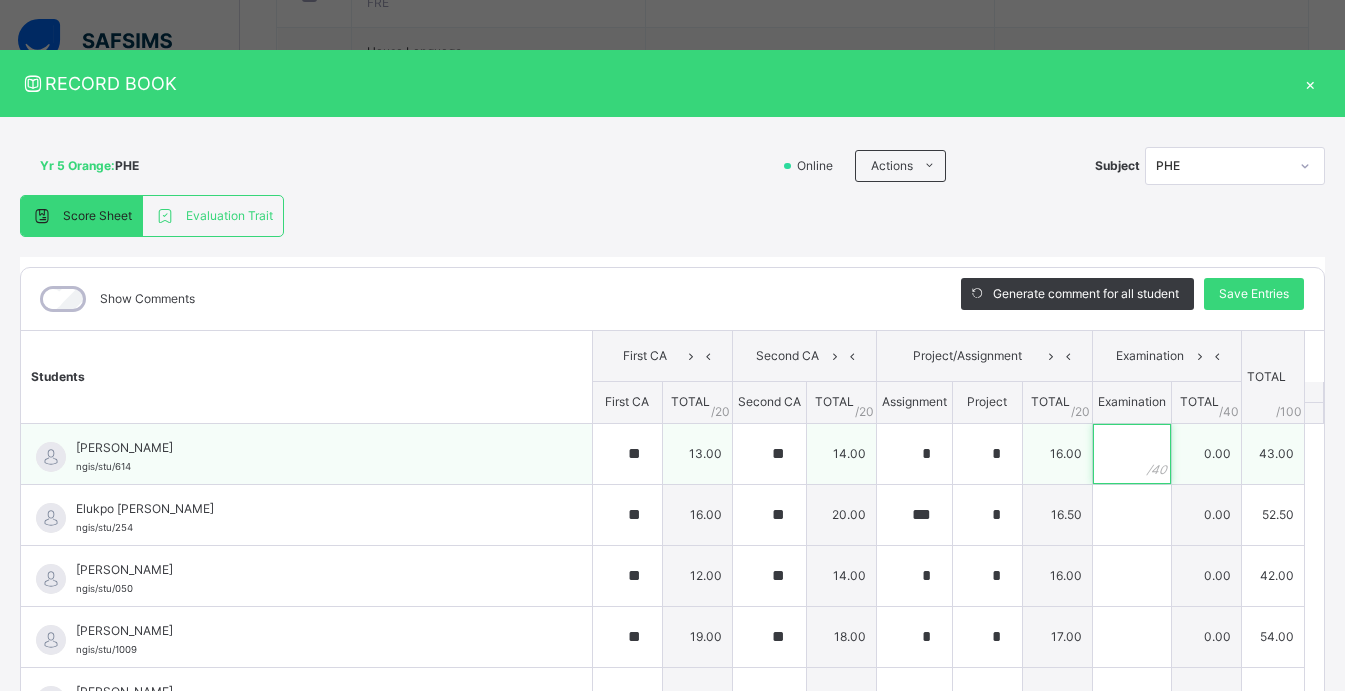 click at bounding box center (1132, 454) 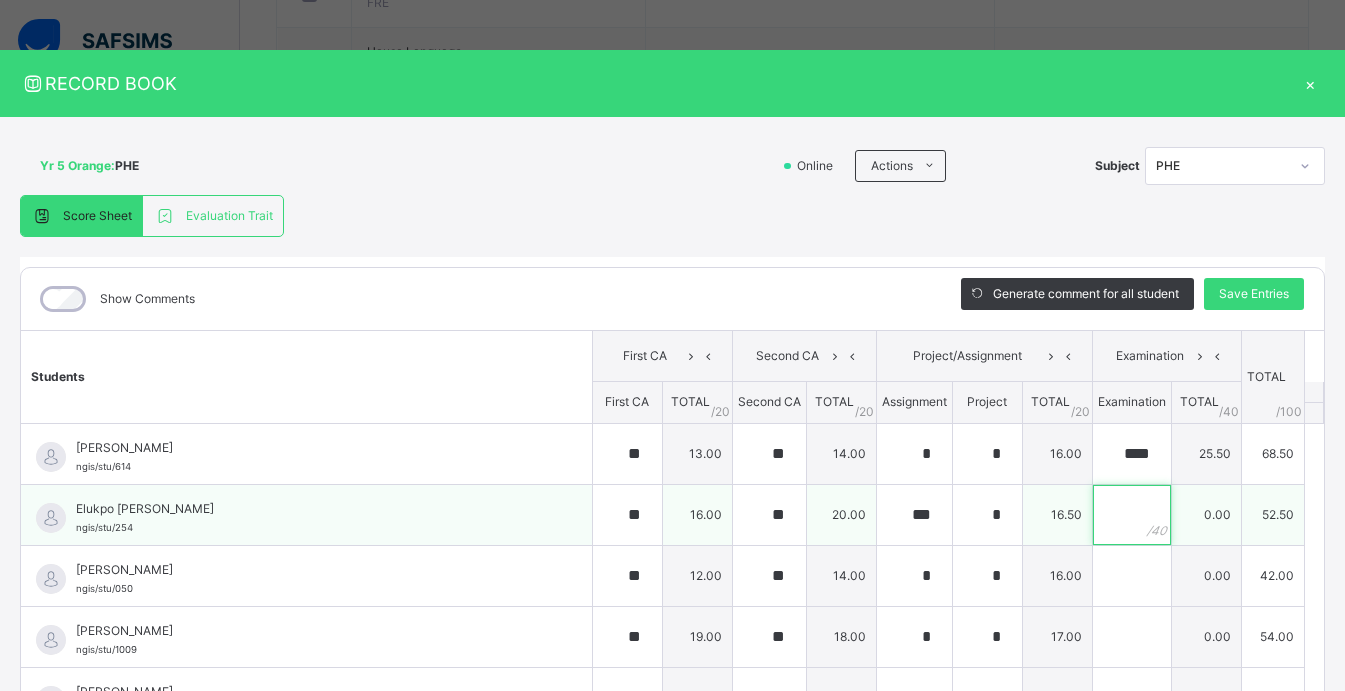 click at bounding box center (1132, 515) 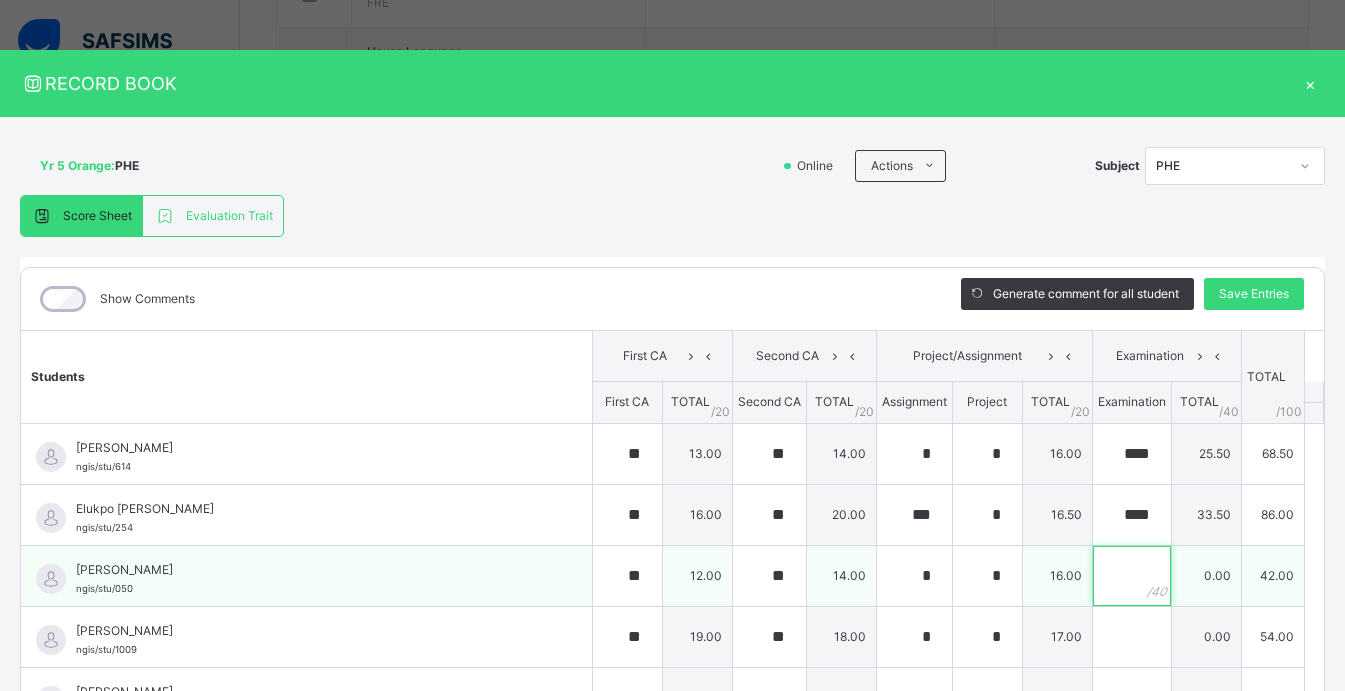 click at bounding box center [1132, 576] 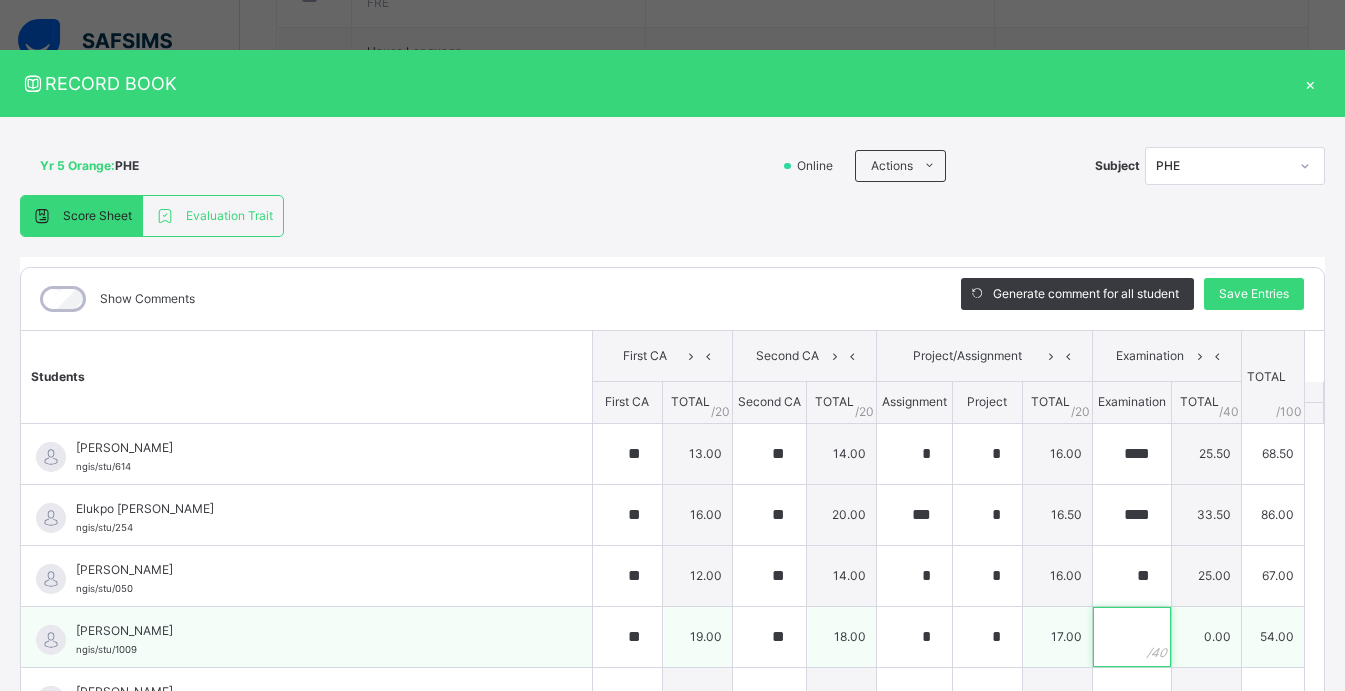 click at bounding box center (1132, 637) 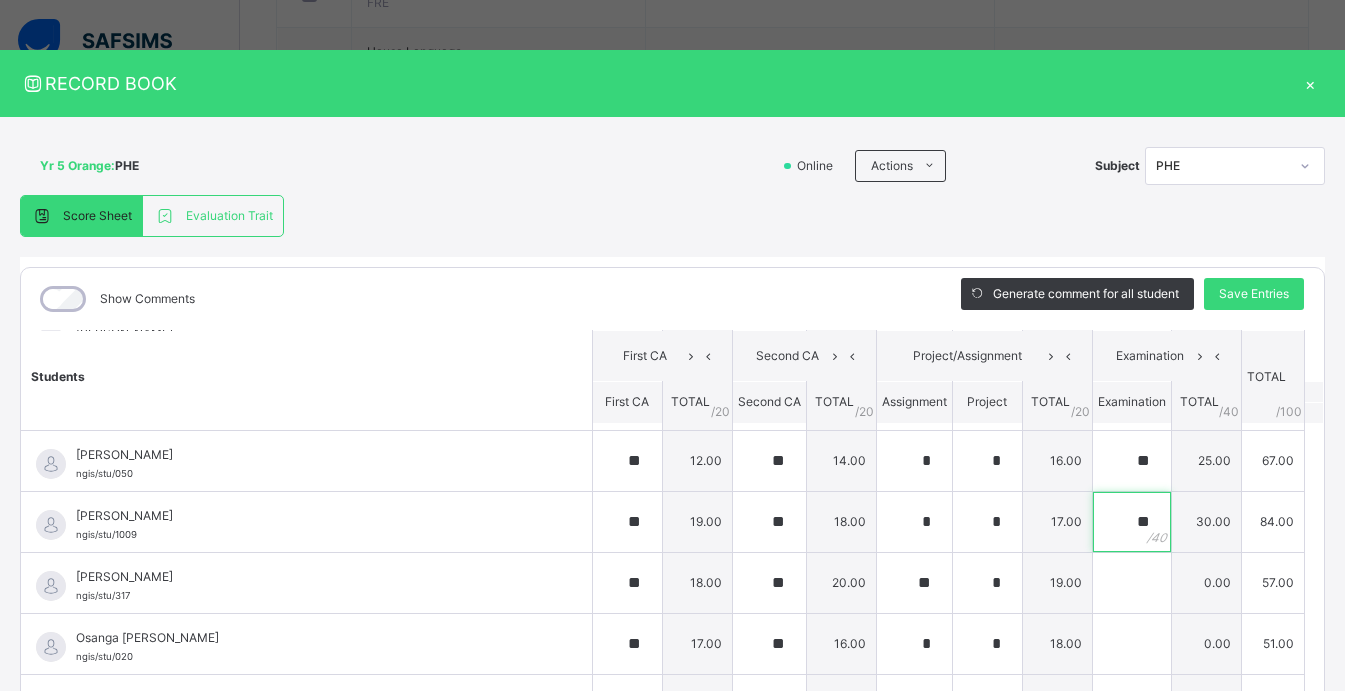 scroll, scrollTop: 121, scrollLeft: 0, axis: vertical 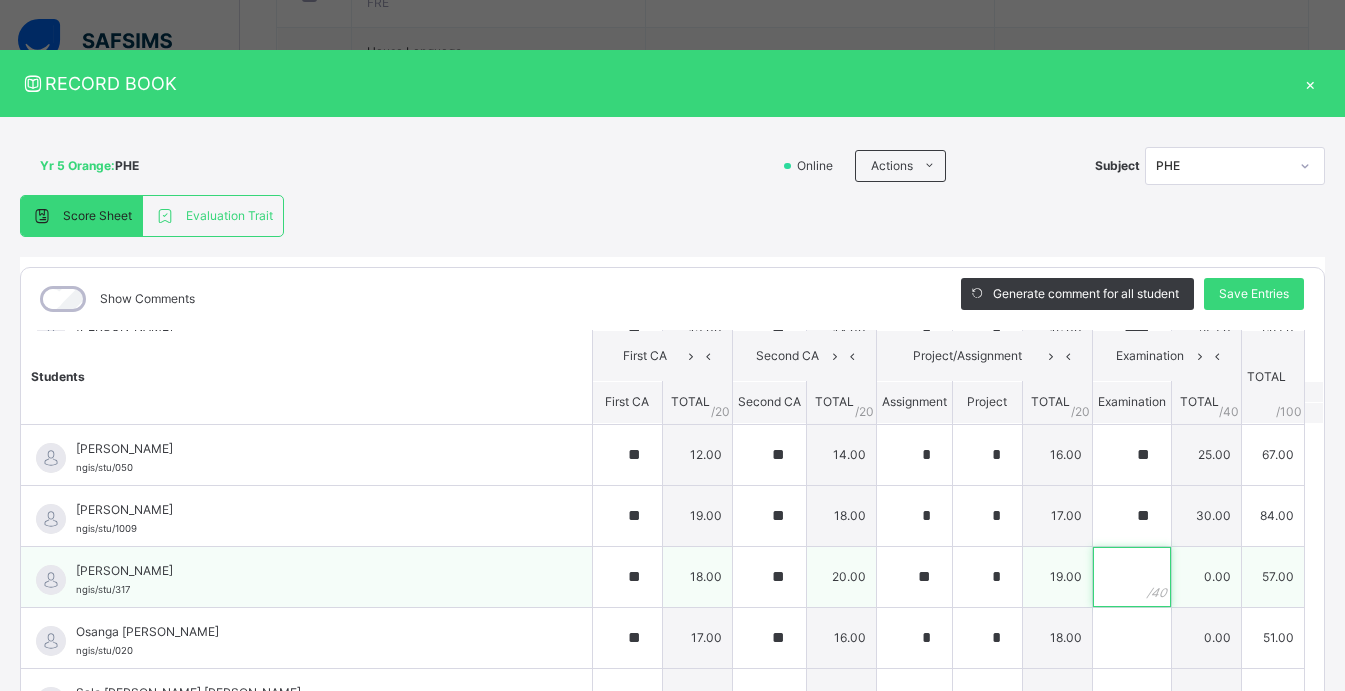 click at bounding box center (1132, 577) 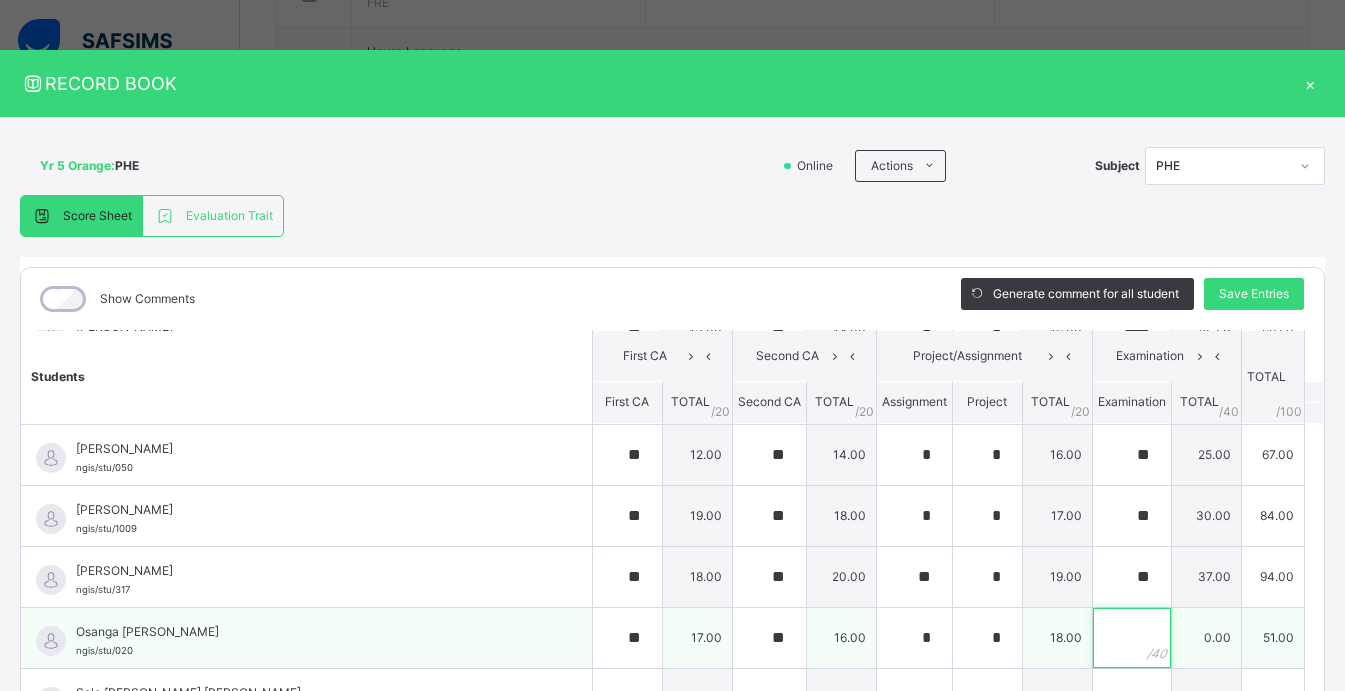 click at bounding box center (1132, 638) 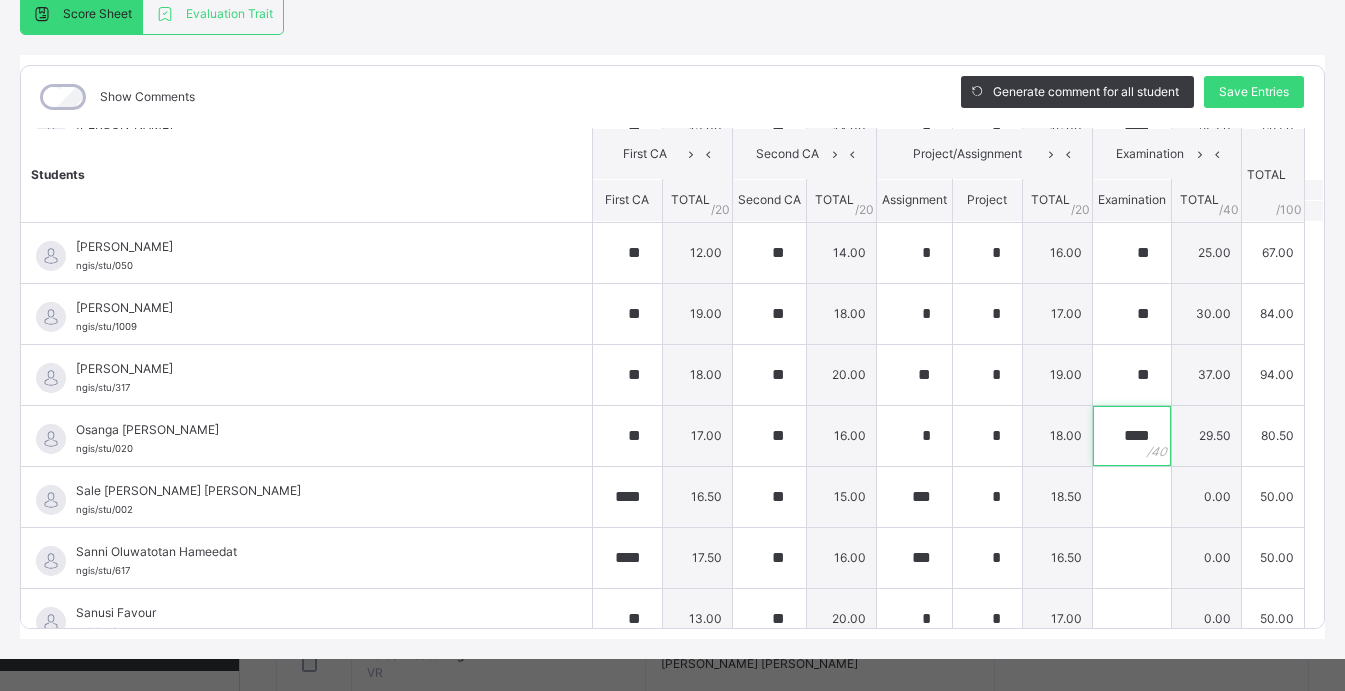 scroll, scrollTop: 220, scrollLeft: 0, axis: vertical 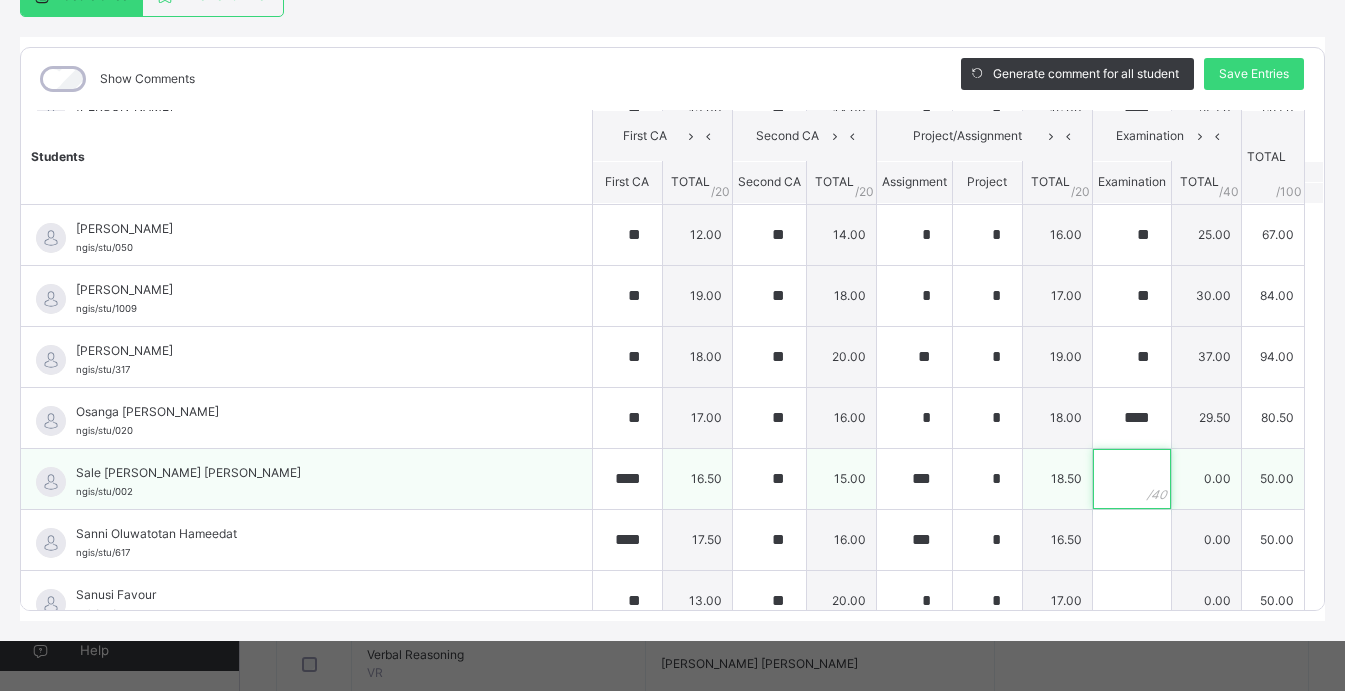 click at bounding box center (1132, 479) 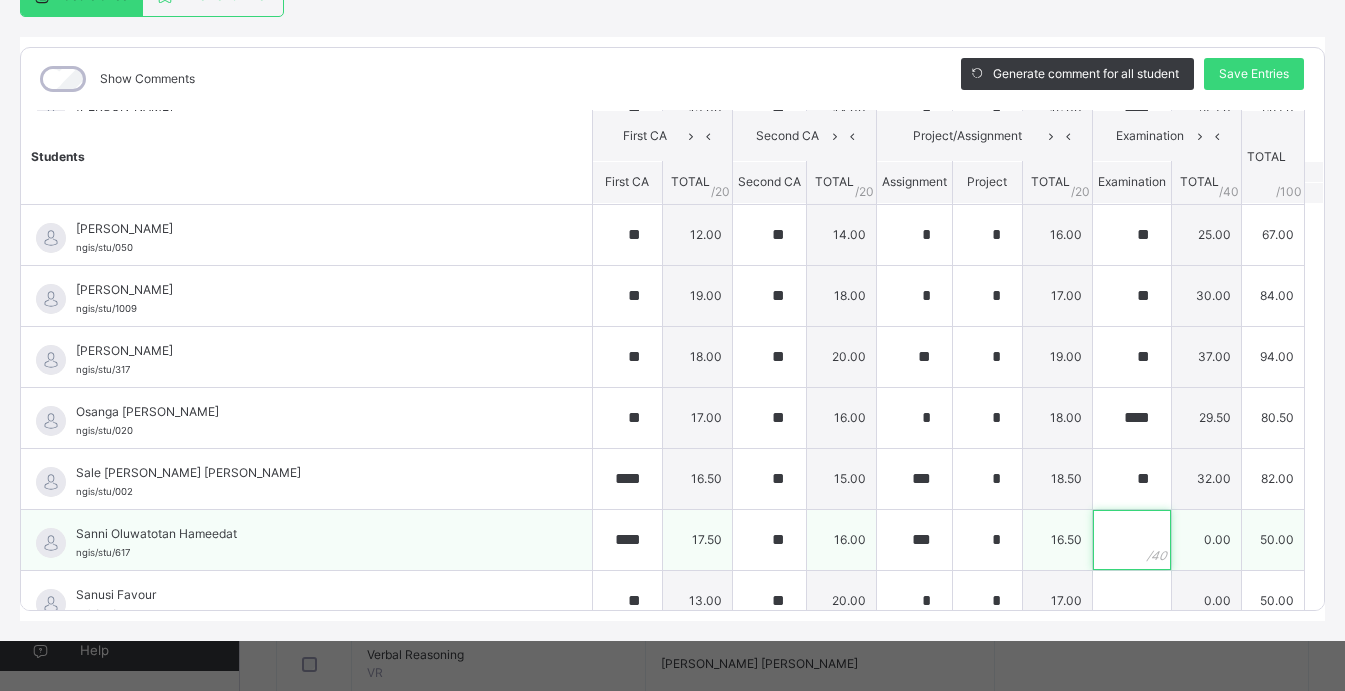 click at bounding box center [1132, 540] 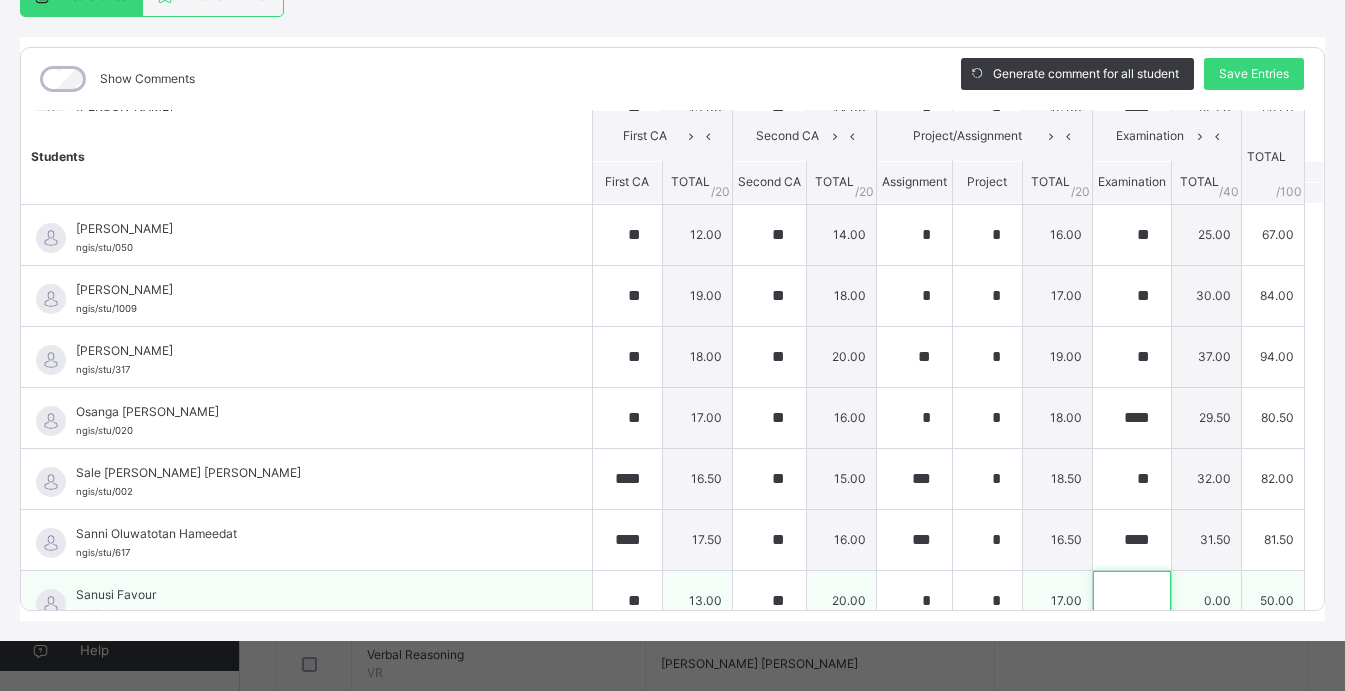 click at bounding box center (1132, 601) 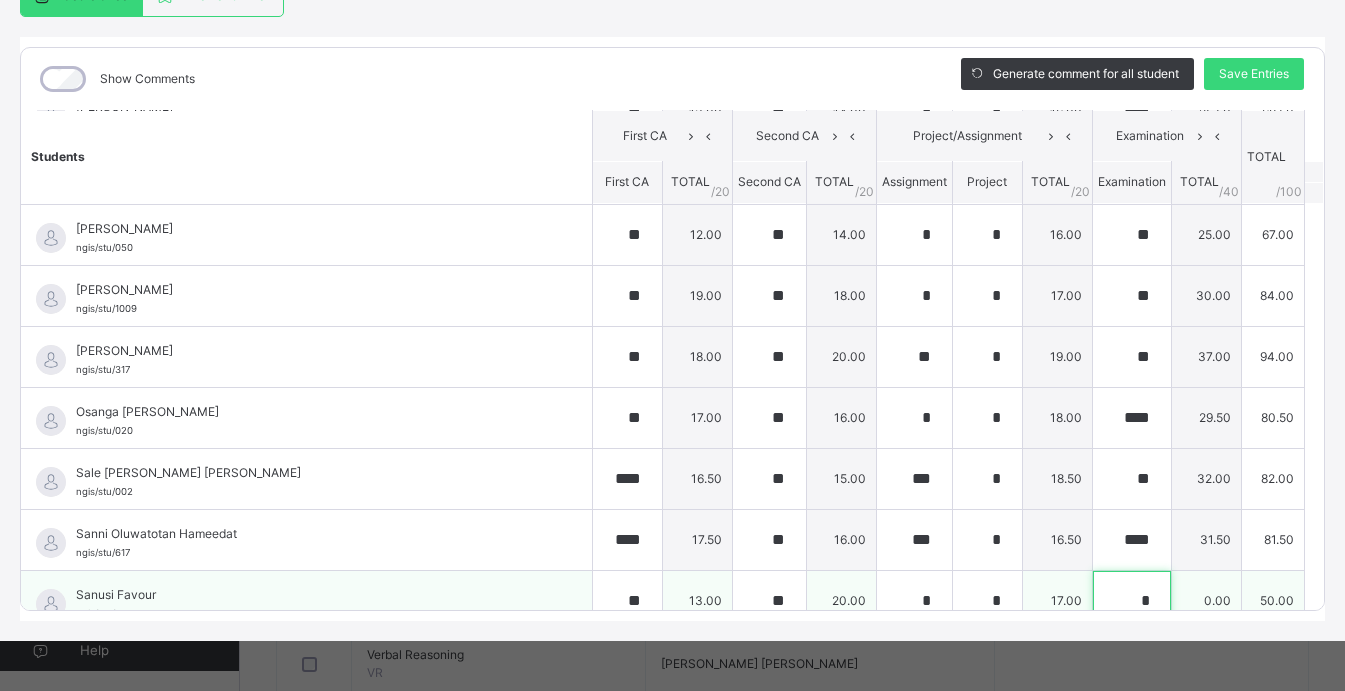 scroll, scrollTop: 122, scrollLeft: 0, axis: vertical 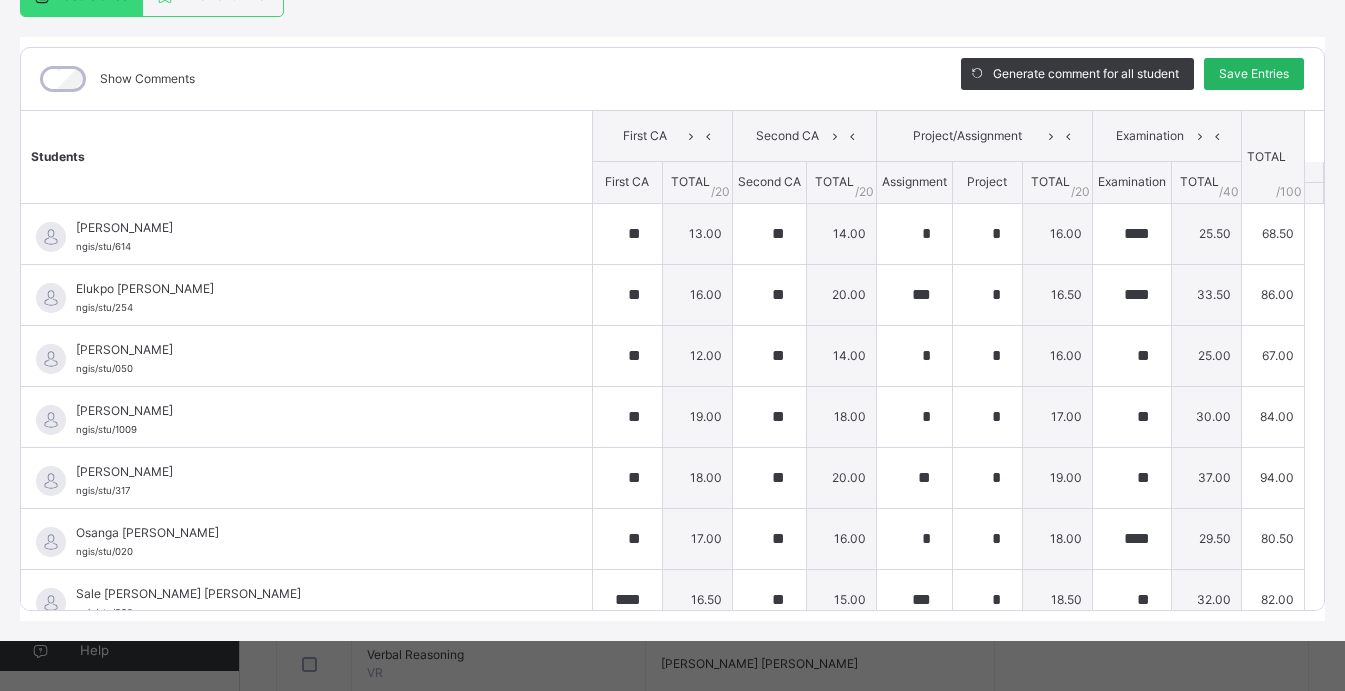 click on "Save Entries" at bounding box center (1254, 74) 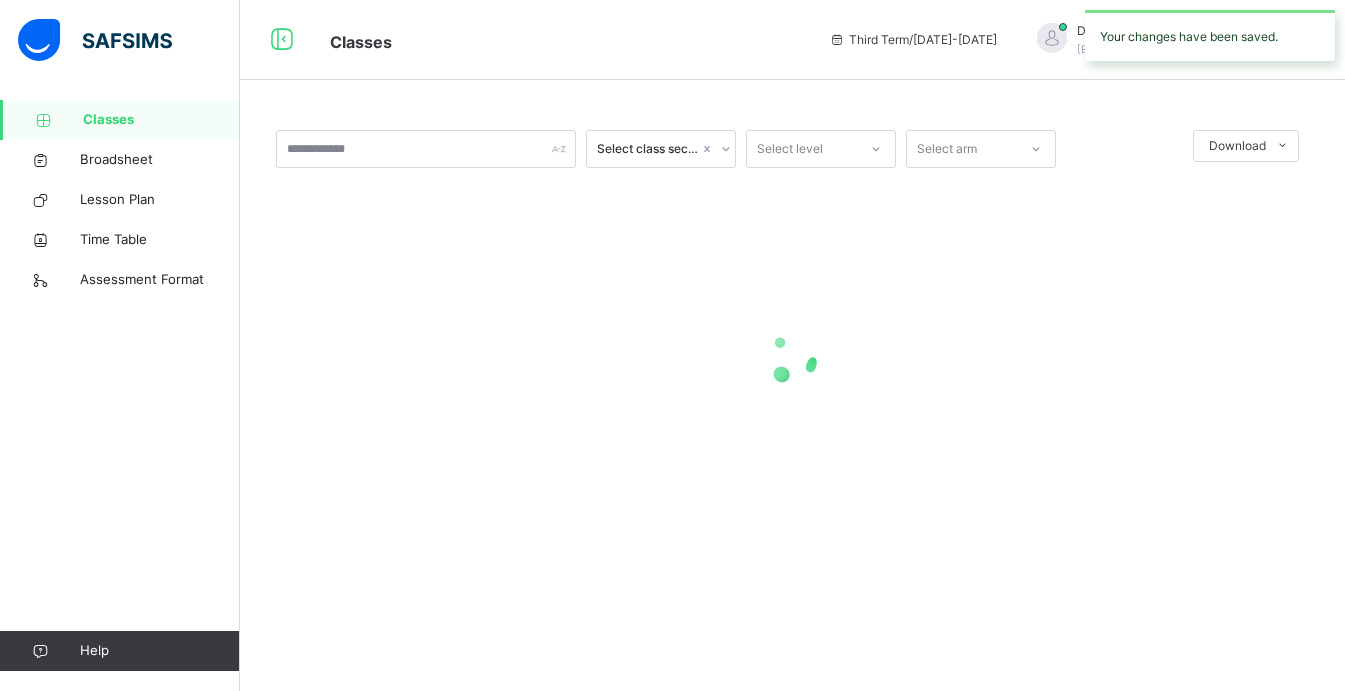 scroll, scrollTop: 0, scrollLeft: 0, axis: both 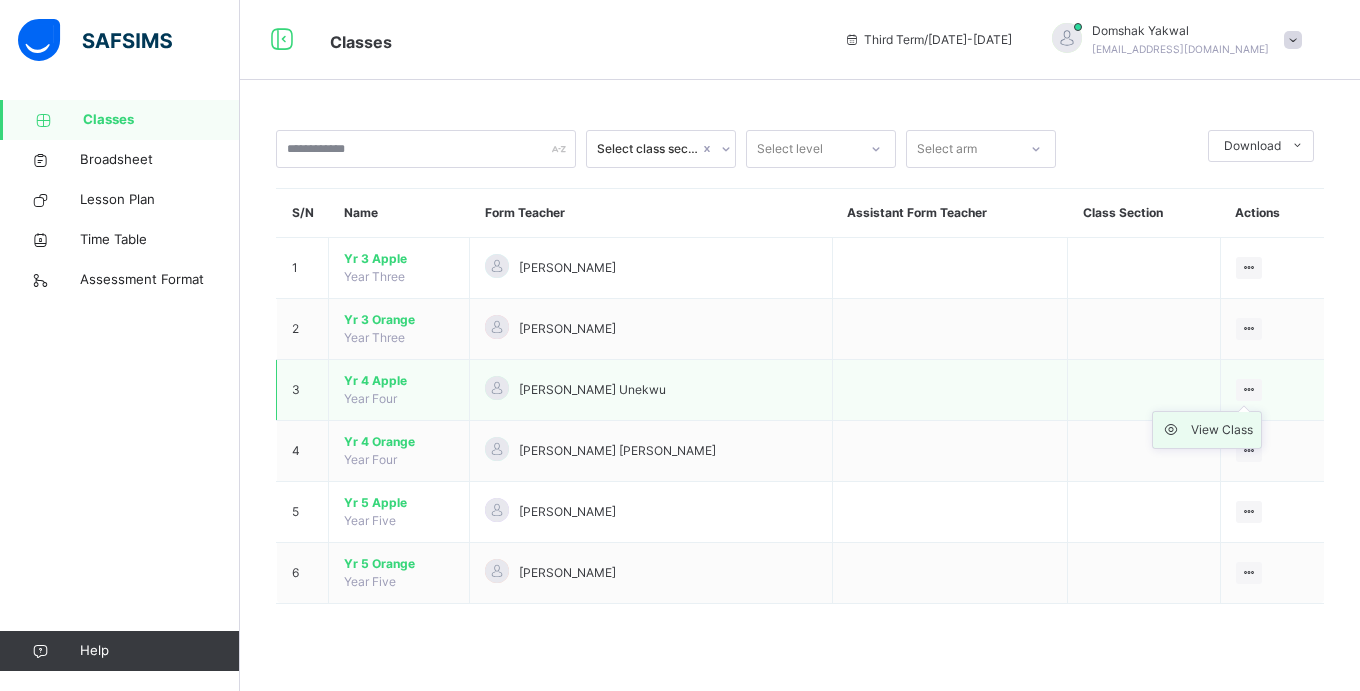 click on "View Class" at bounding box center (1222, 430) 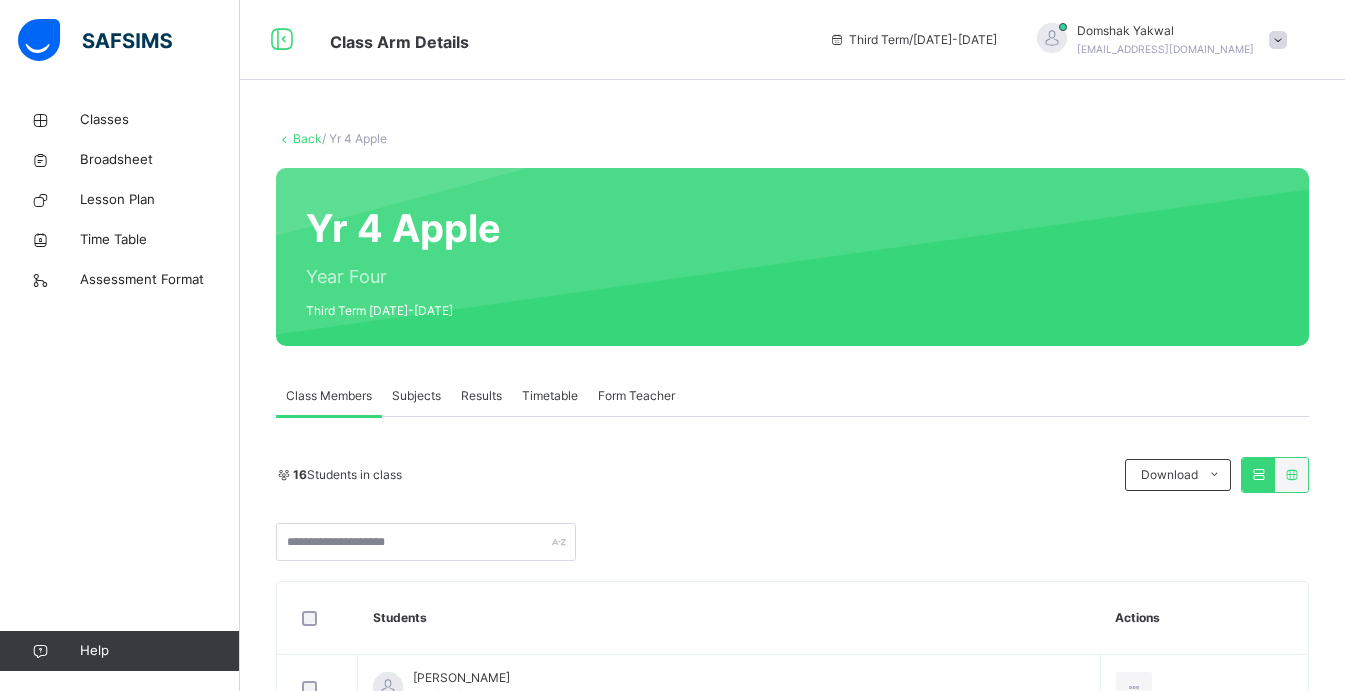 click on "Results" at bounding box center (481, 396) 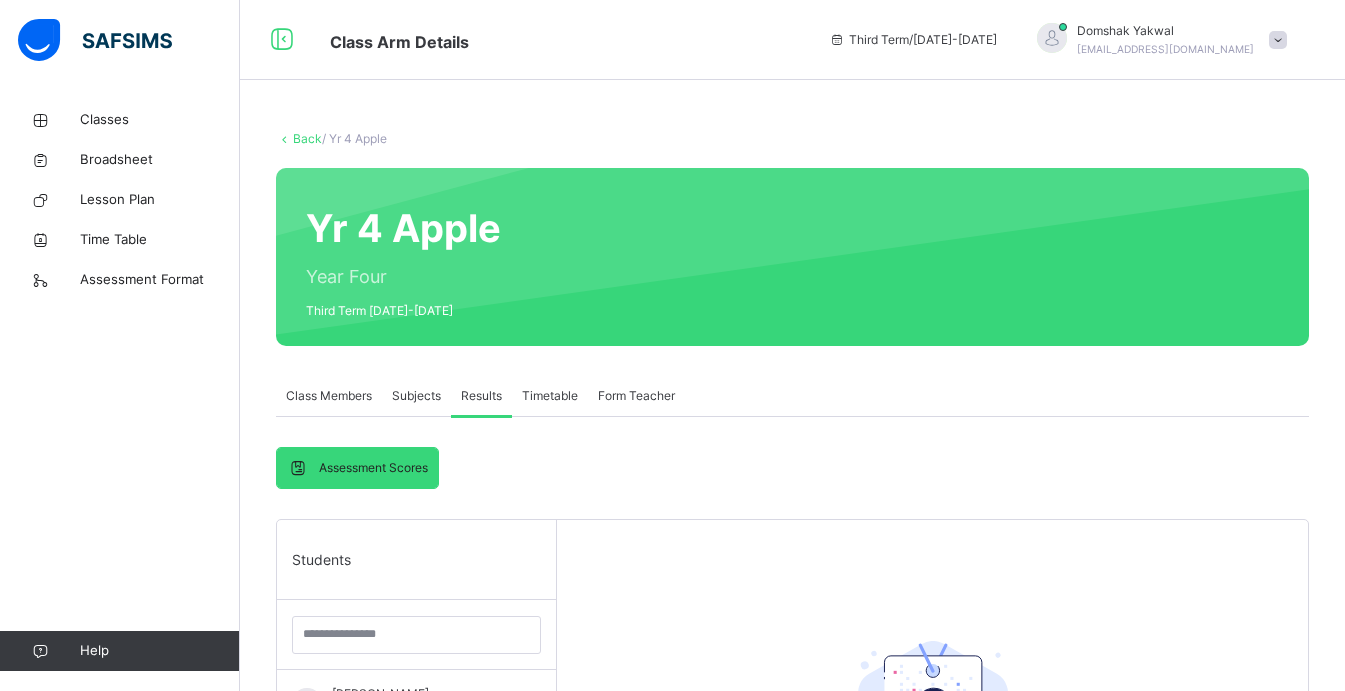click on "Results" at bounding box center [481, 396] 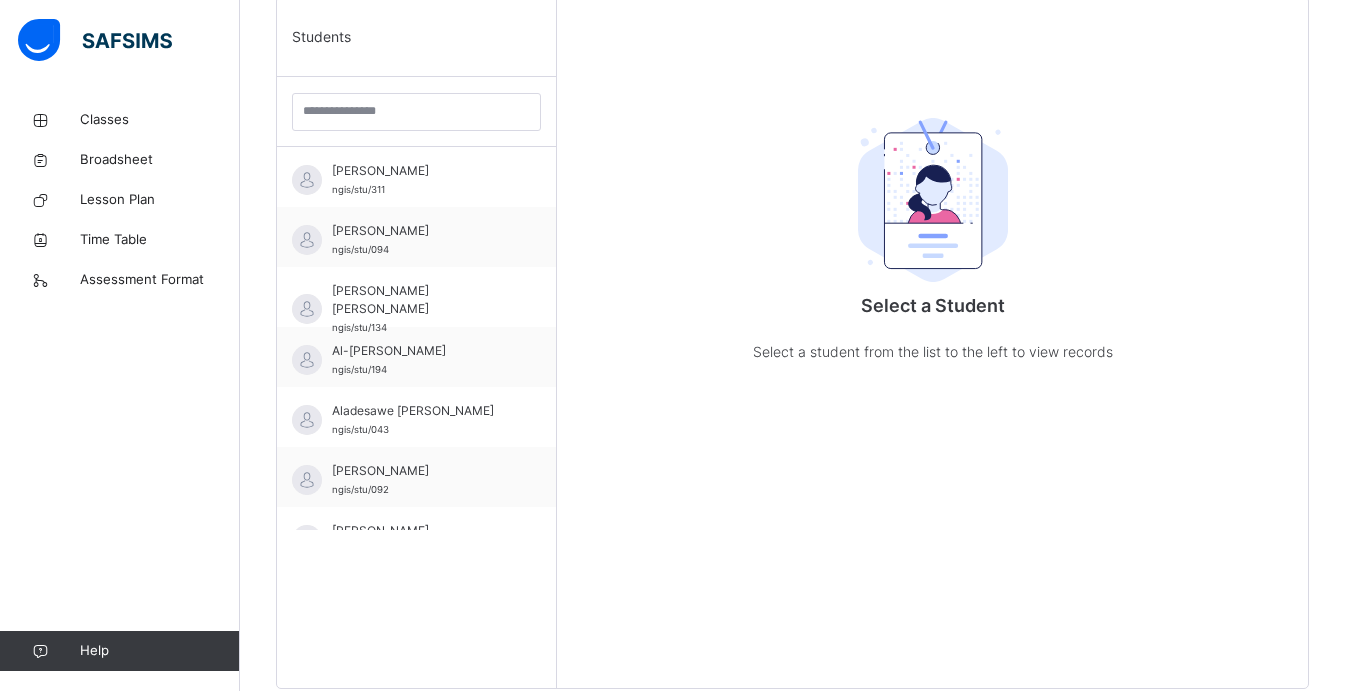 scroll, scrollTop: 530, scrollLeft: 0, axis: vertical 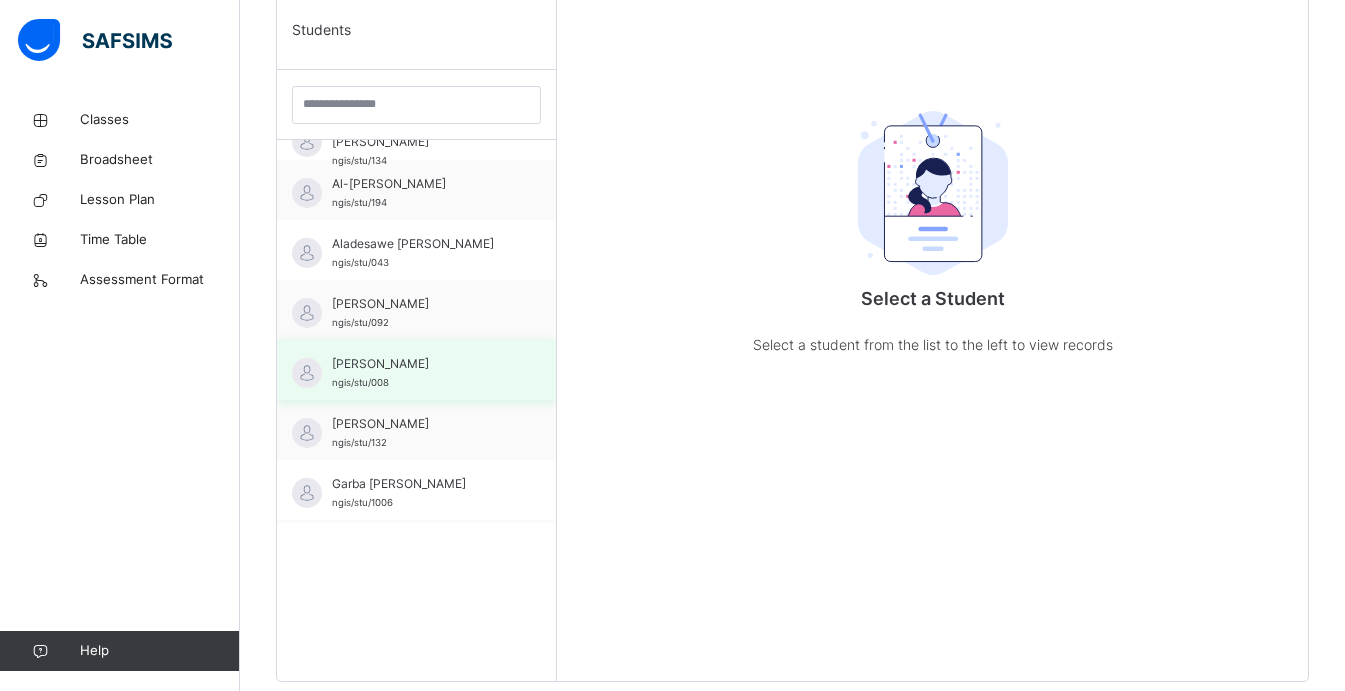 click on "[PERSON_NAME]" at bounding box center (421, 364) 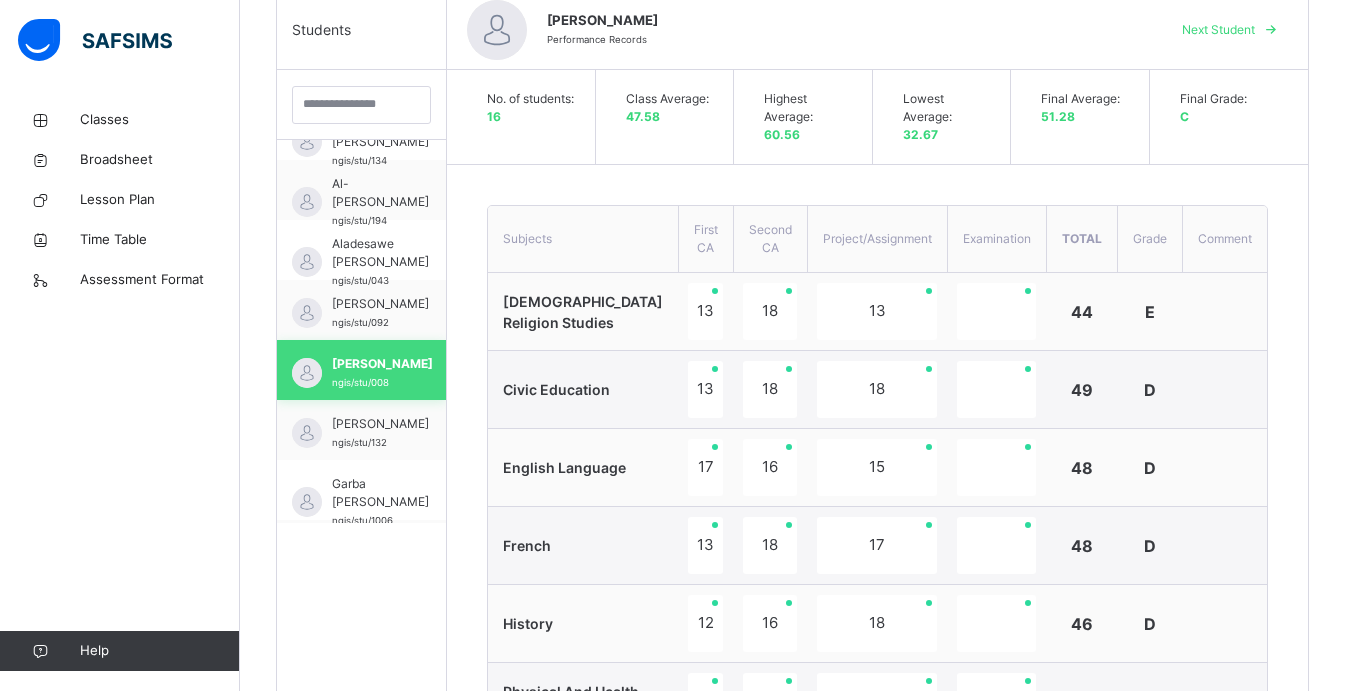 scroll, scrollTop: 169, scrollLeft: 0, axis: vertical 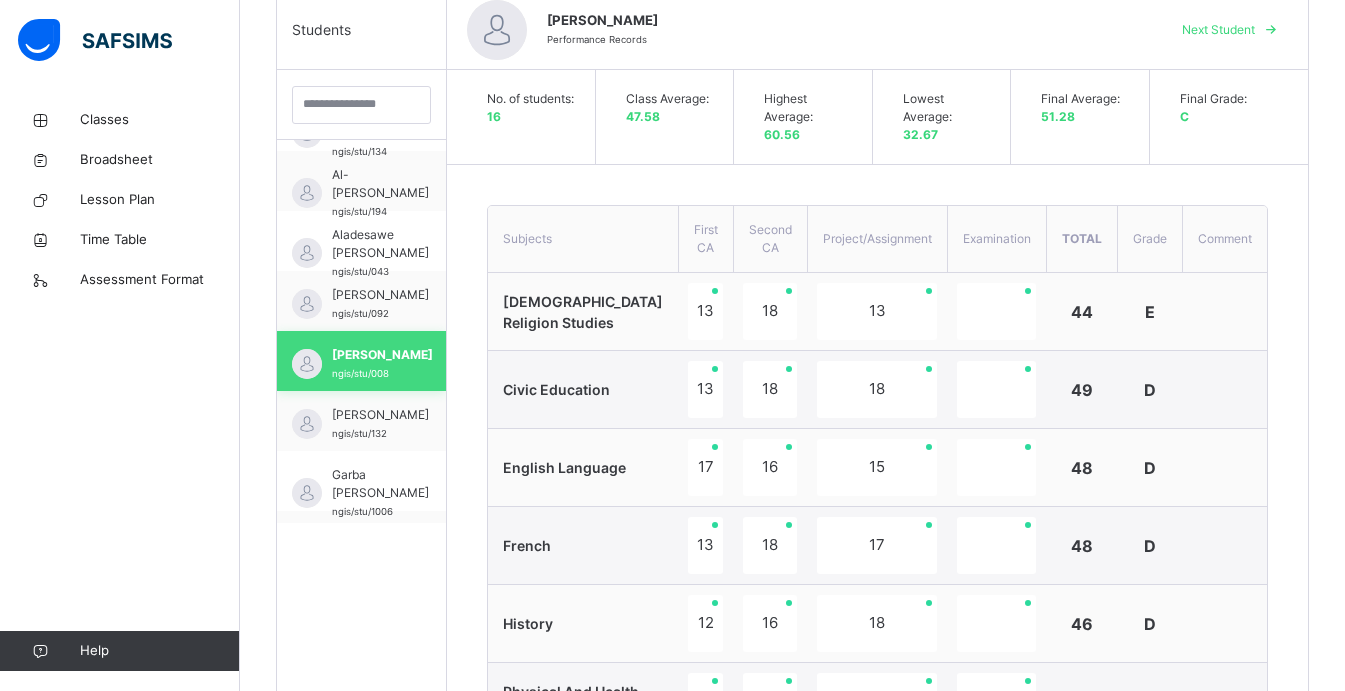 click on "[PERSON_NAME]" at bounding box center (382, 355) 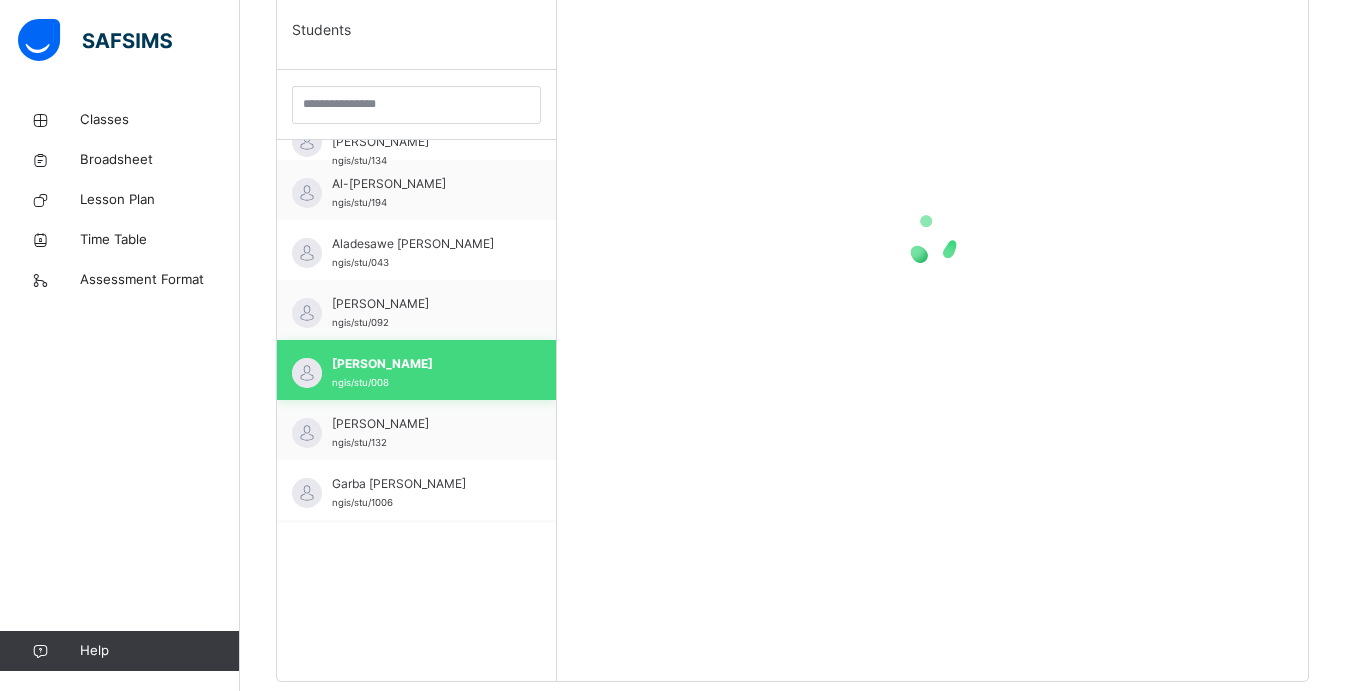 scroll, scrollTop: 169, scrollLeft: 0, axis: vertical 